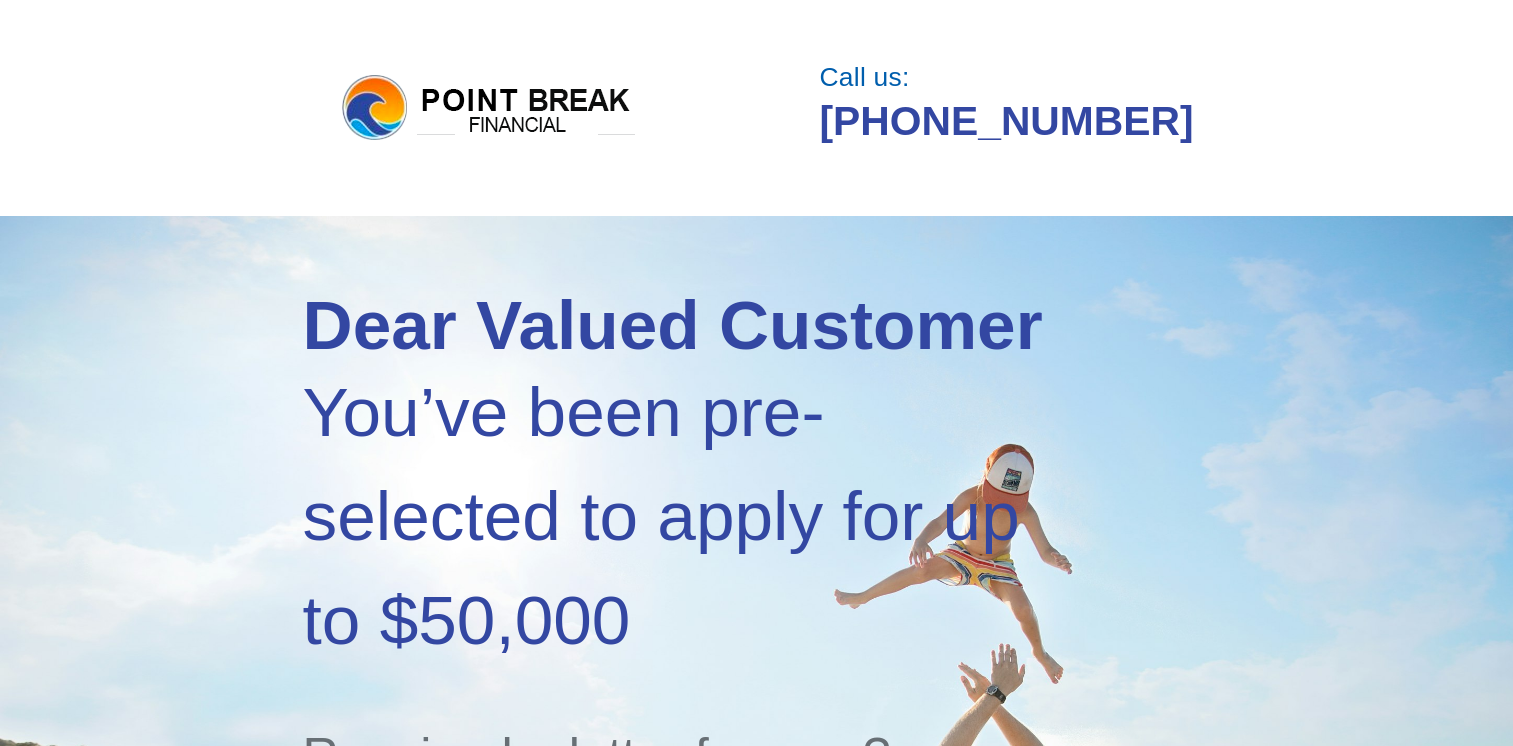 scroll, scrollTop: 0, scrollLeft: 0, axis: both 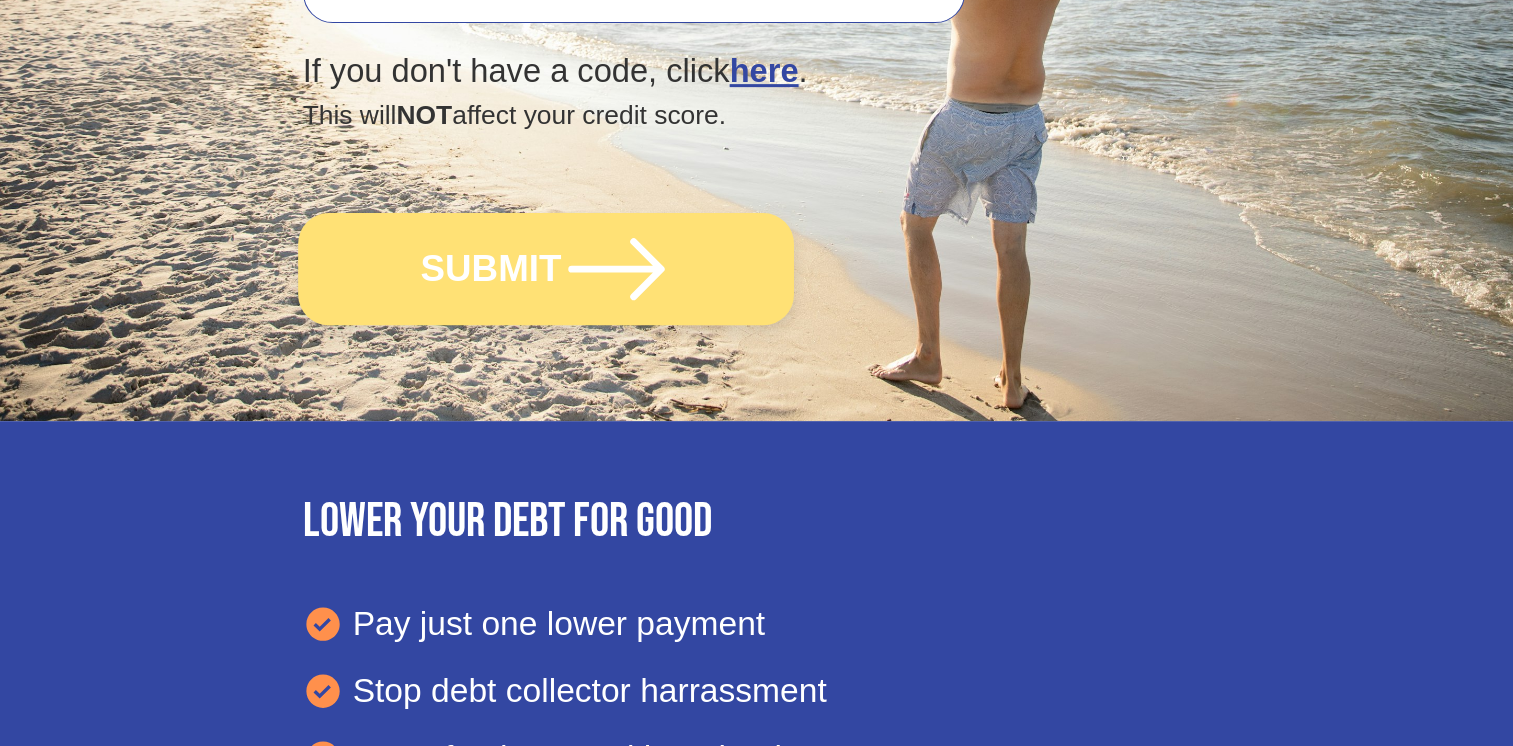 click on "SUBMIT" at bounding box center (546, 269) 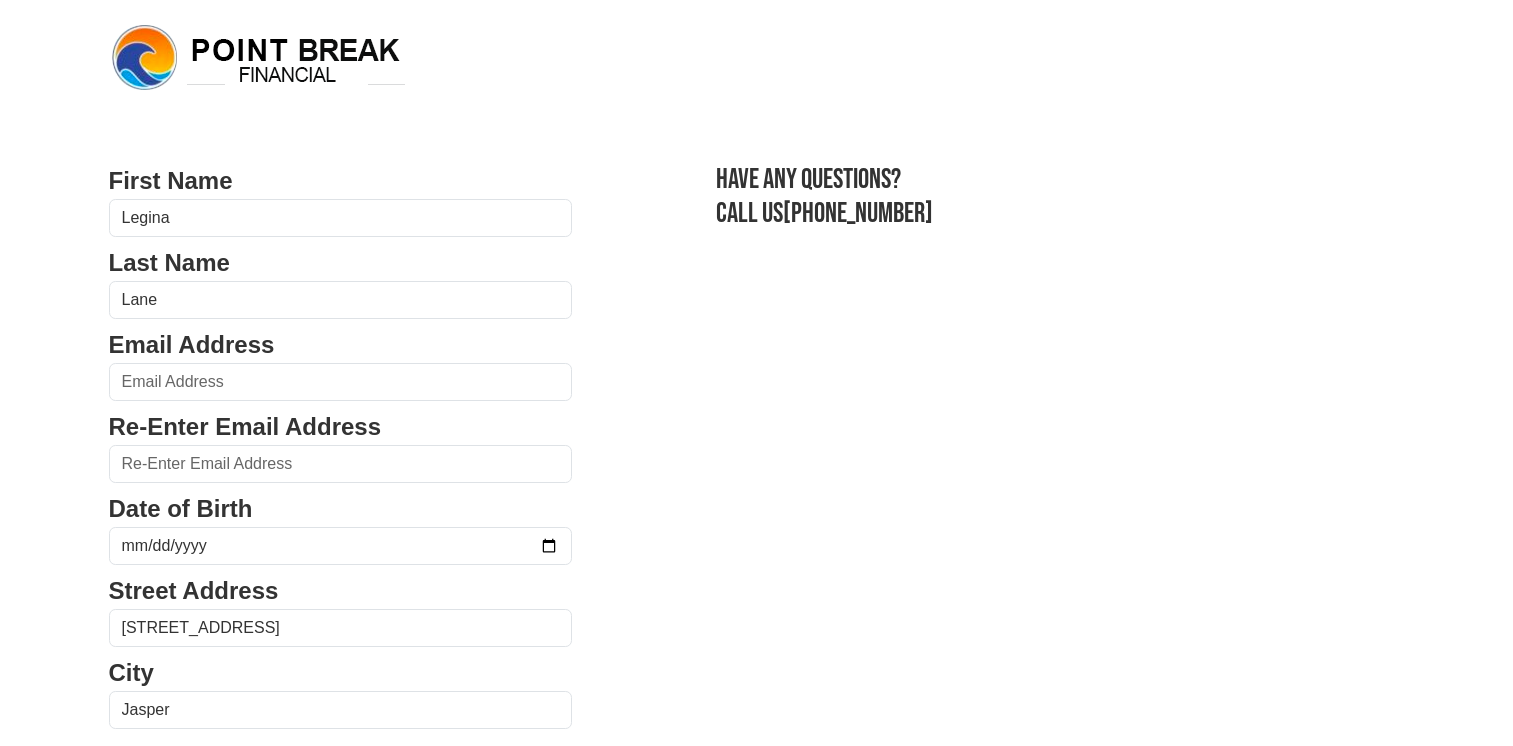 scroll, scrollTop: 0, scrollLeft: 0, axis: both 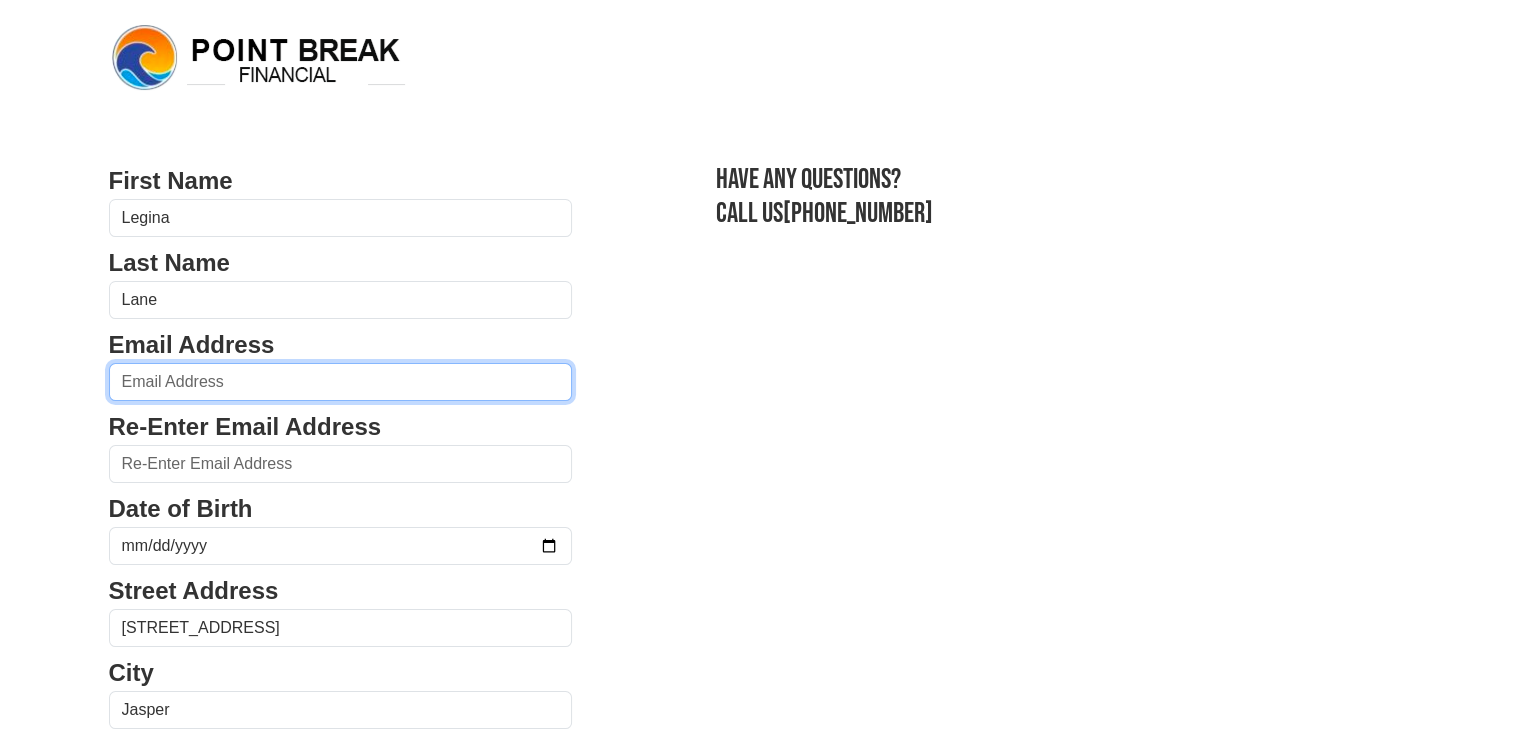click at bounding box center (341, 382) 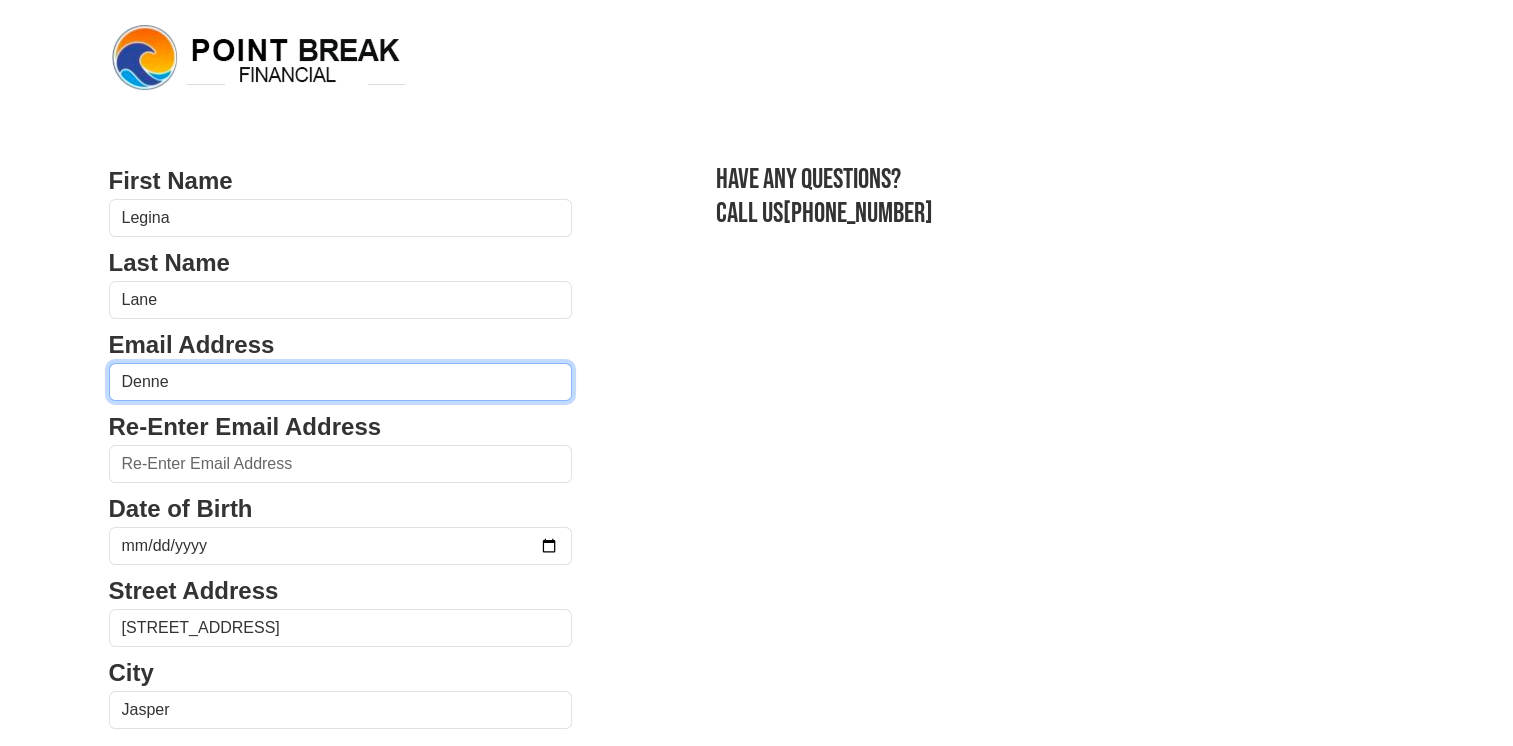type on "Dennea6309@yahoo.com" 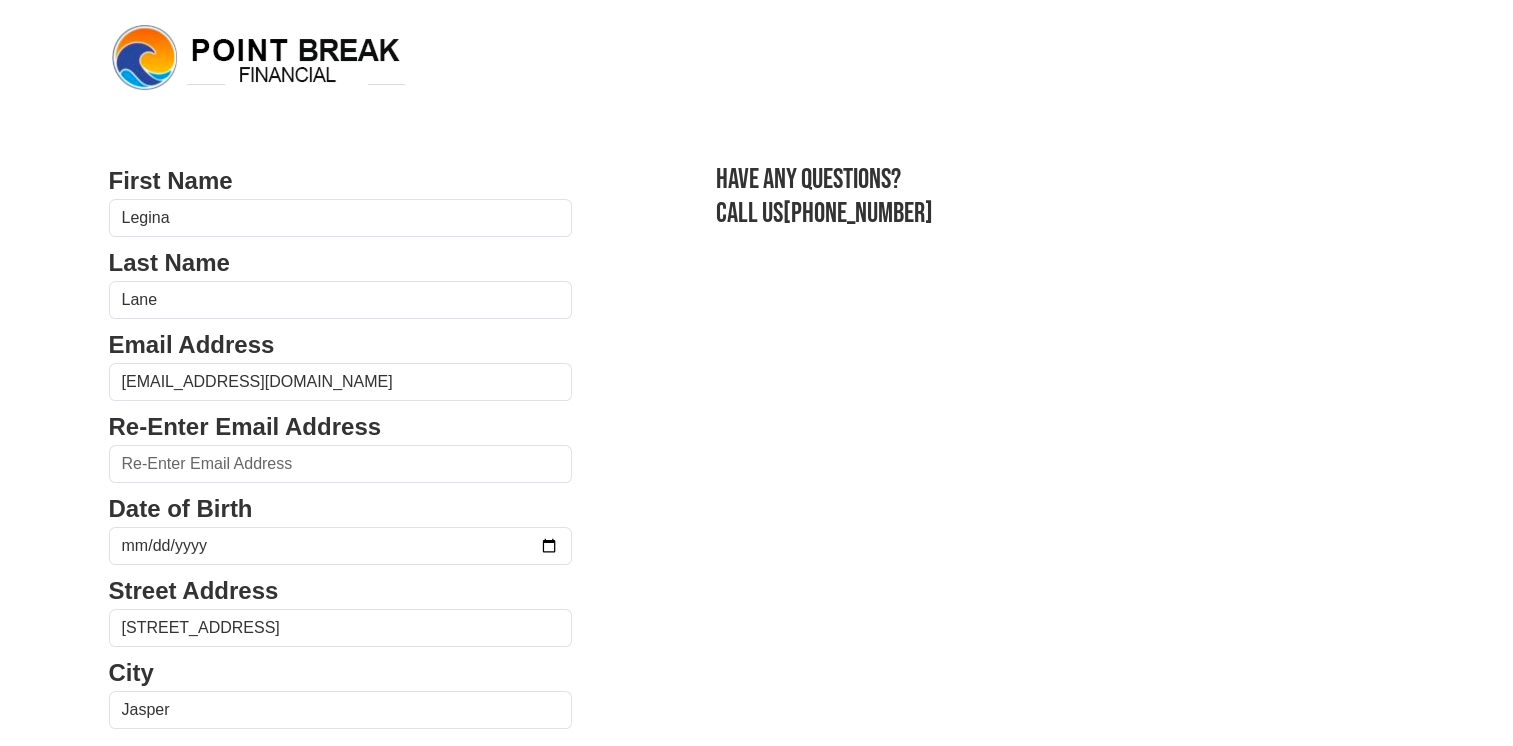type on "Dennea6309@yahoo.com" 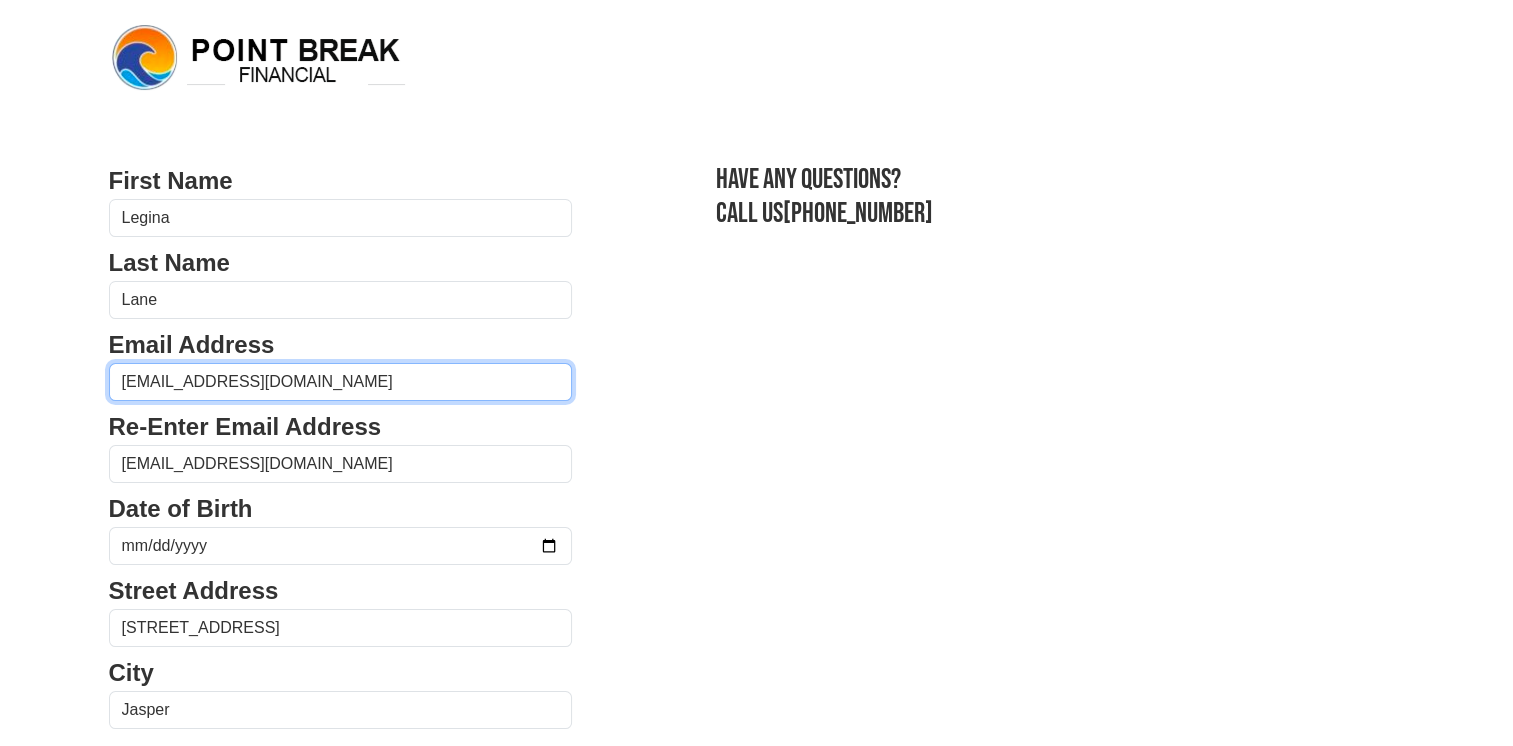 type on "(205) 522-6309" 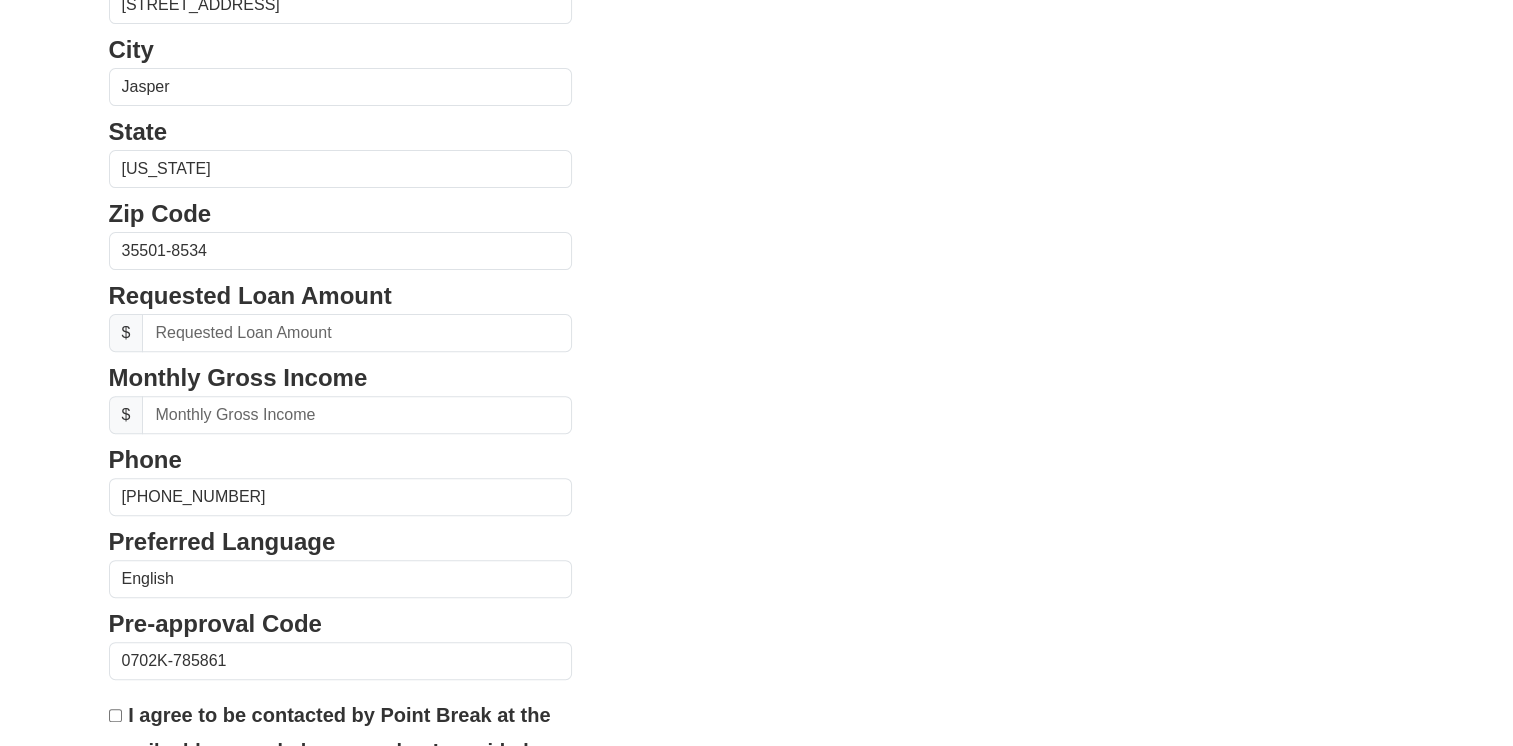 scroll, scrollTop: 742, scrollLeft: 0, axis: vertical 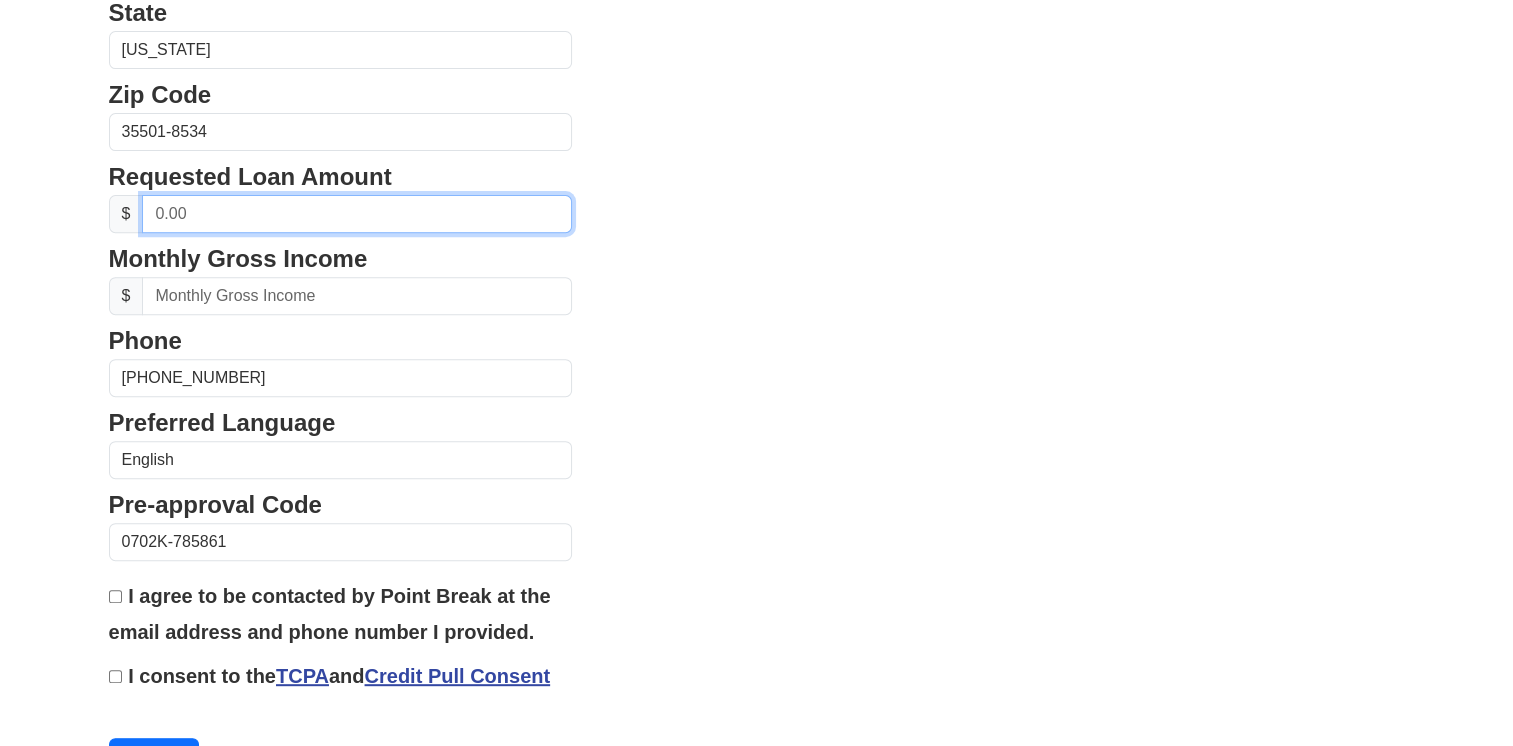 click at bounding box center (357, 214) 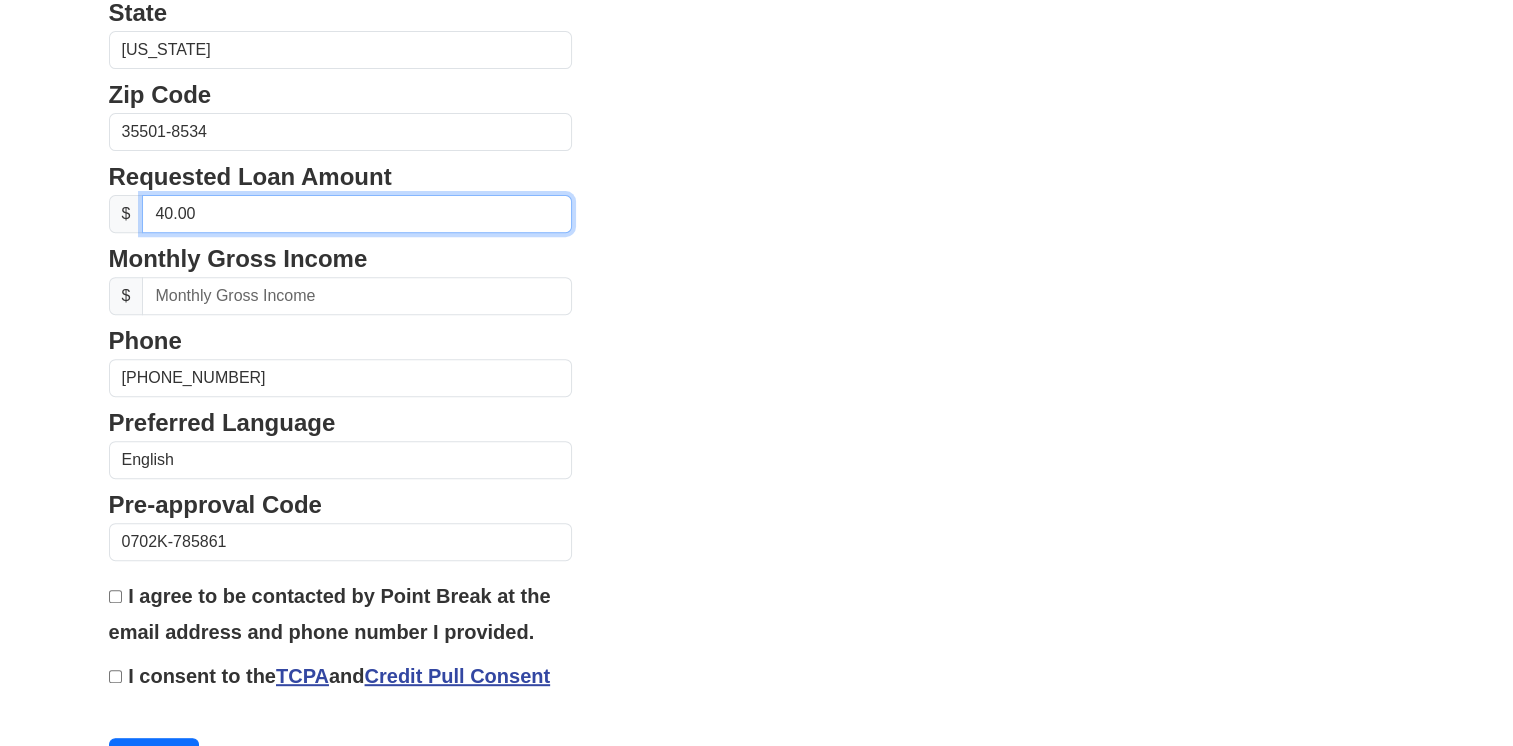click on "40.00" at bounding box center (357, 214) 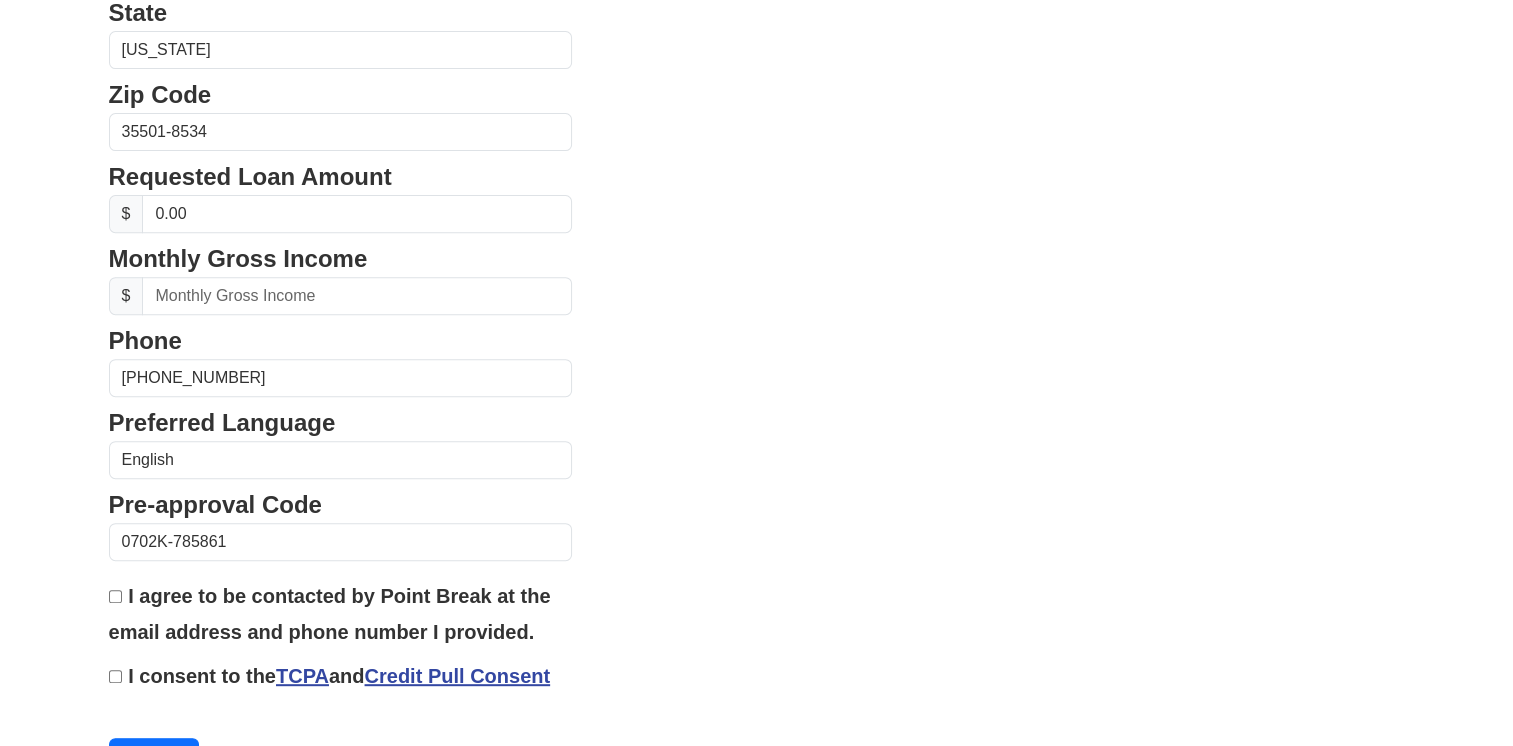 click on "First Name
Legina
Last Name
Lane
Email Address
Dennea6309@yahoo.com
Re-Enter Email Address
Dennea6309@yahoo.com
Date of Birth
Street Address
5120 Old Birmingham Hwy
City
Jasper
State
Alabama
Alaska
Arizona
Arkansas
California
Colorado
Connecticut
Delaware
District of Columbia
Florida
Georgia
Hawaii
Idaho
Illinois
$ $" at bounding box center (757, 98) 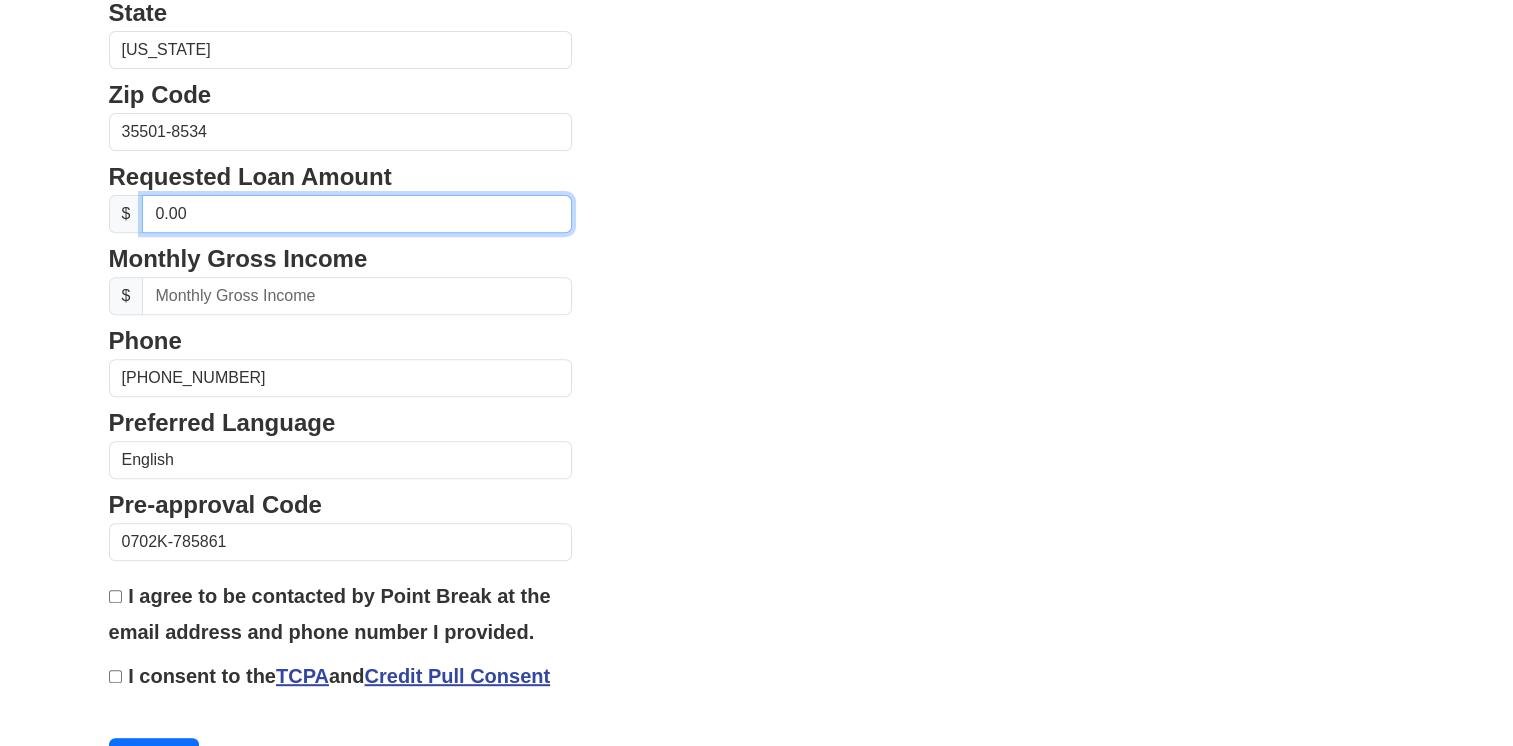 click on "0.00" at bounding box center [357, 214] 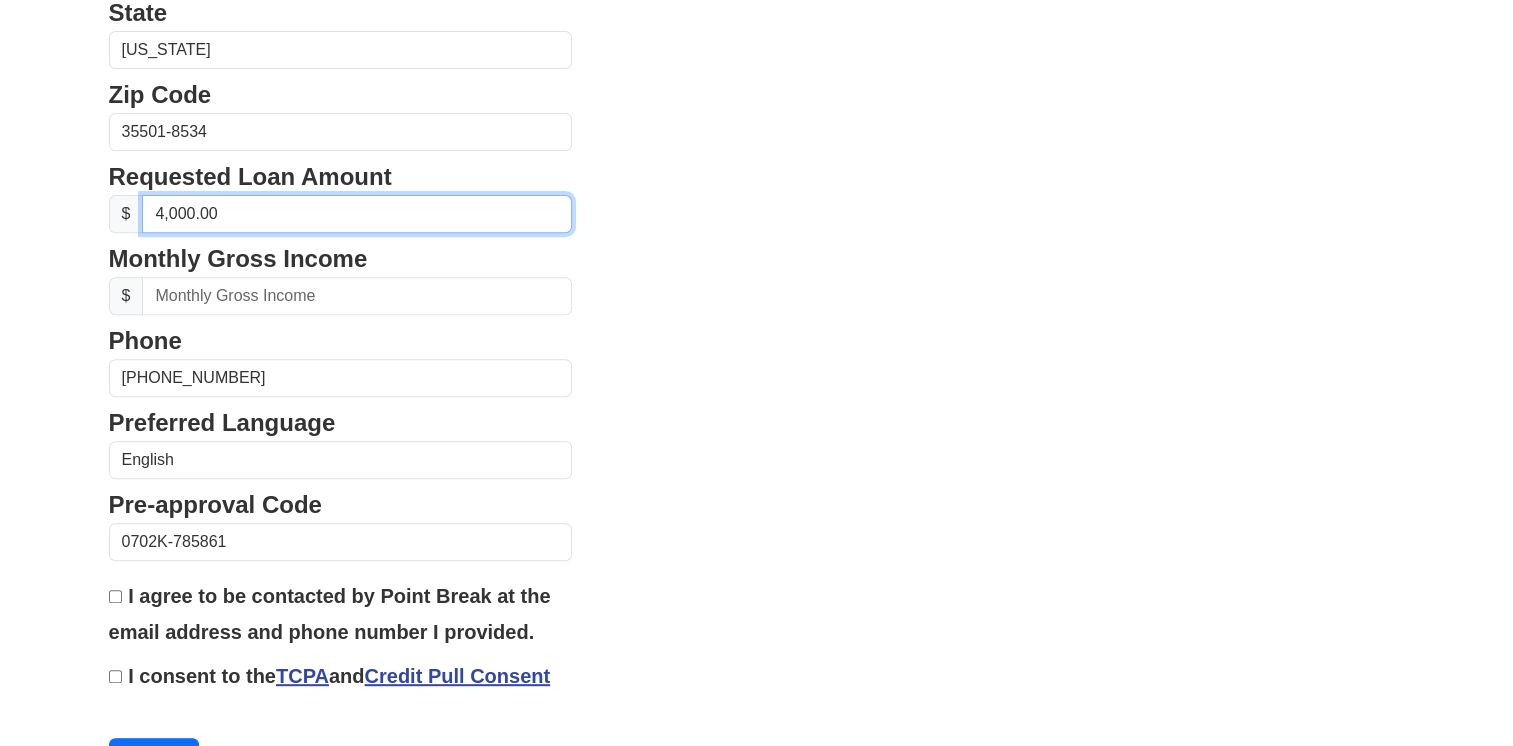 type on "40,000.00" 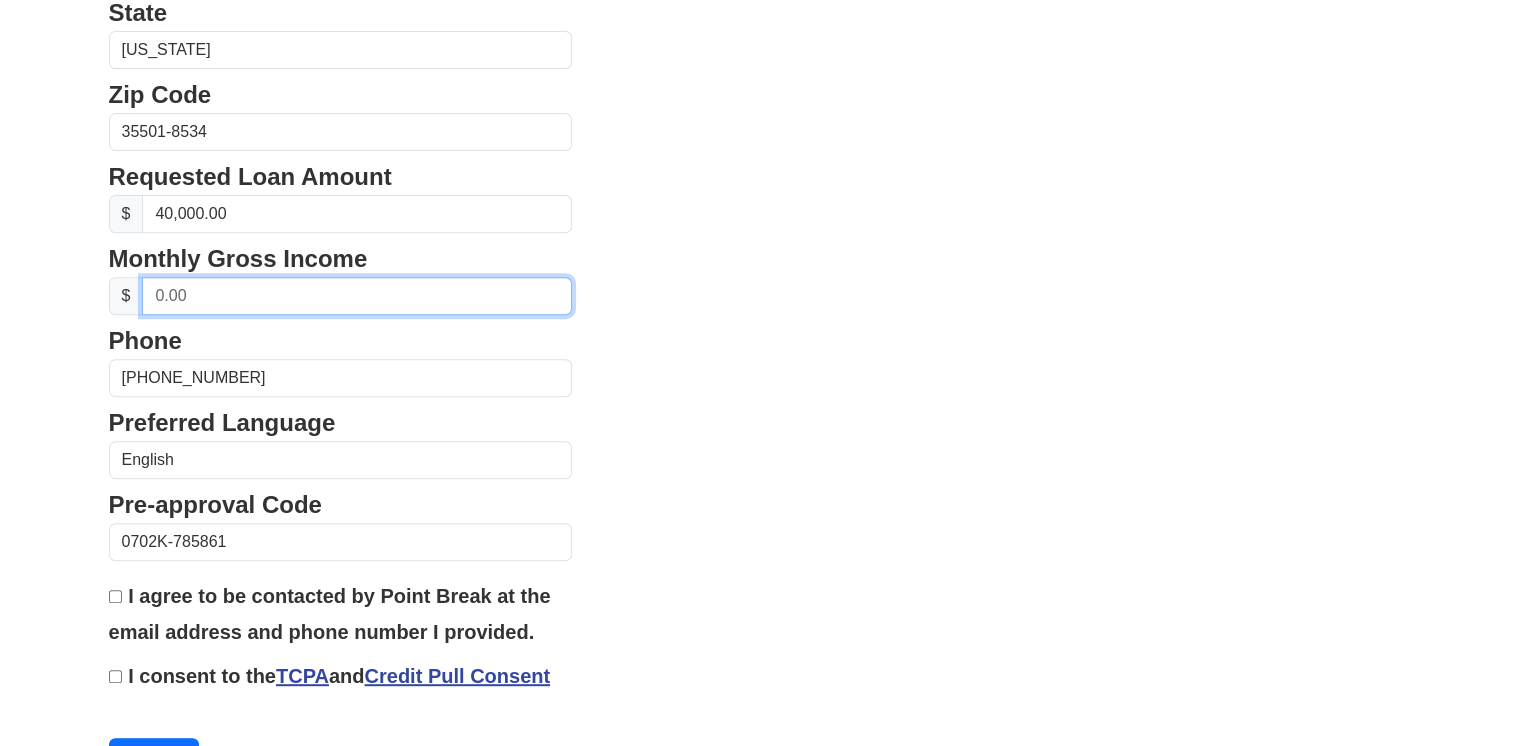 click at bounding box center [357, 296] 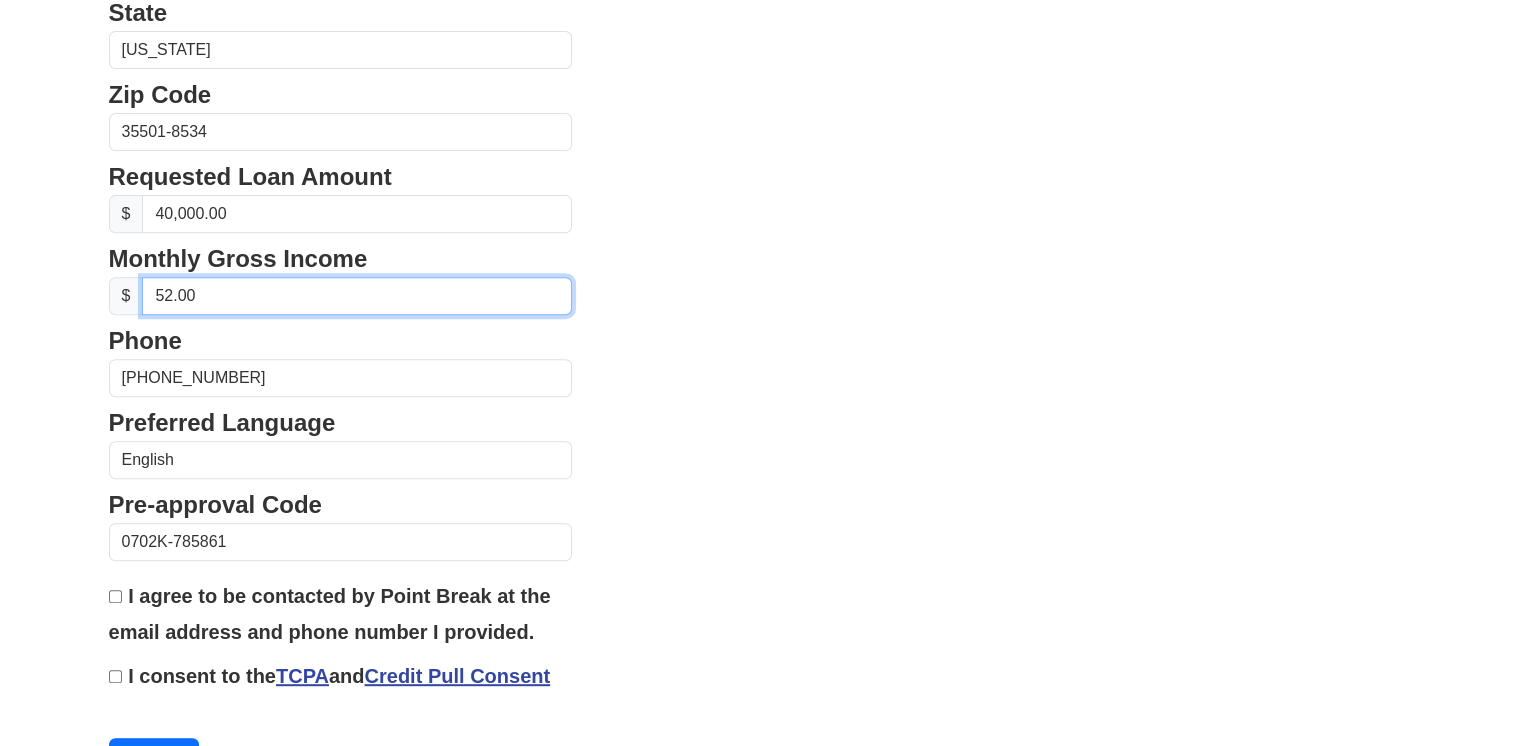 type on "5.00" 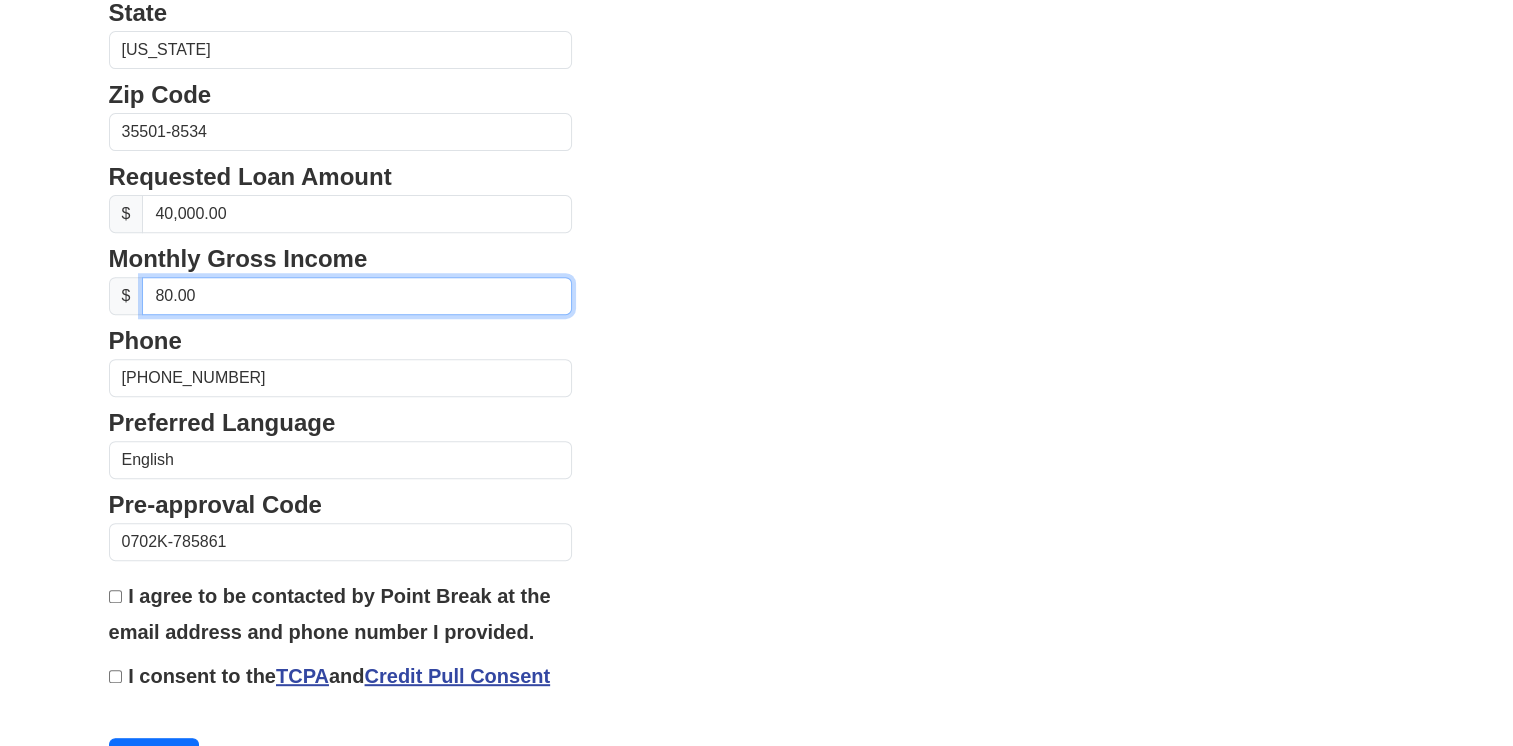 type on "8.00" 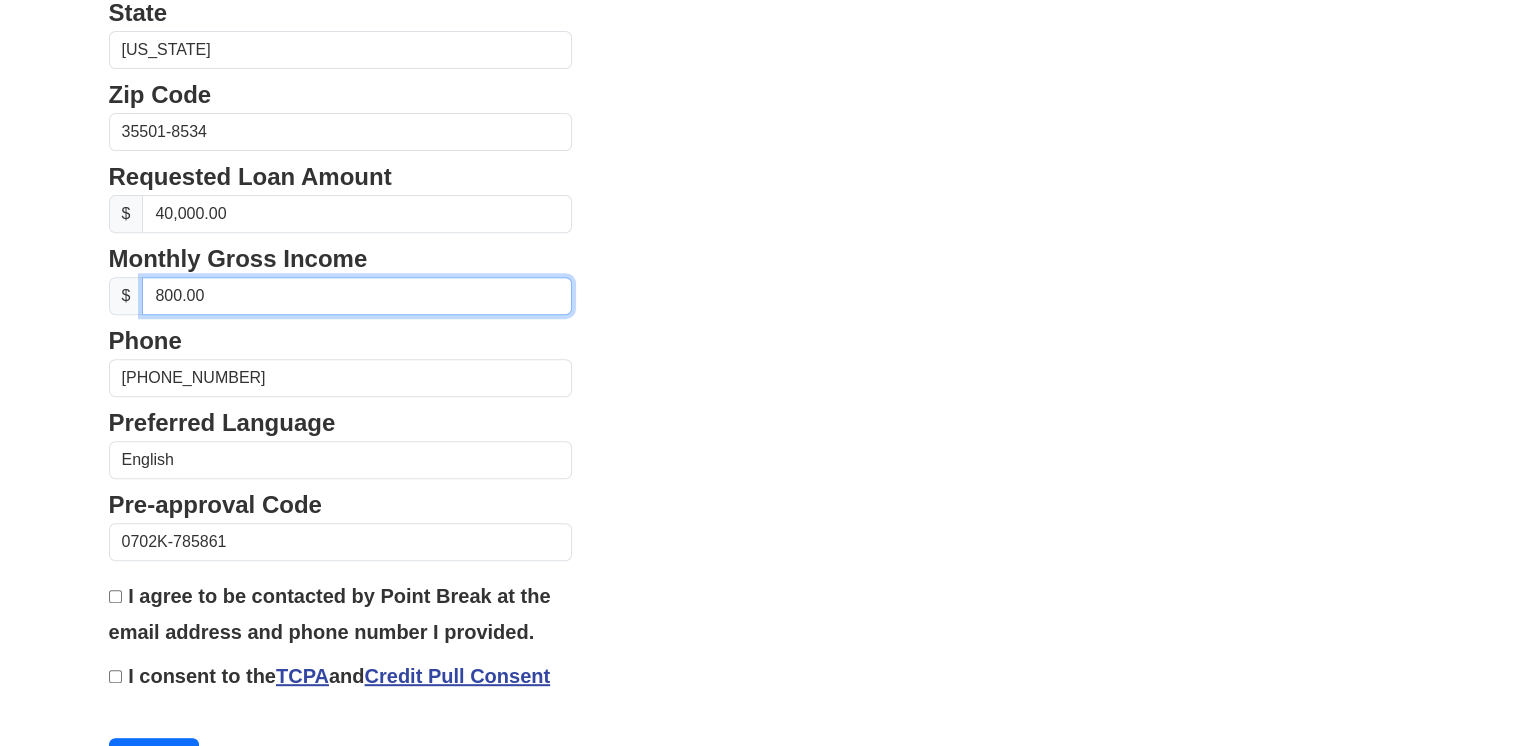 type on "8,000.00" 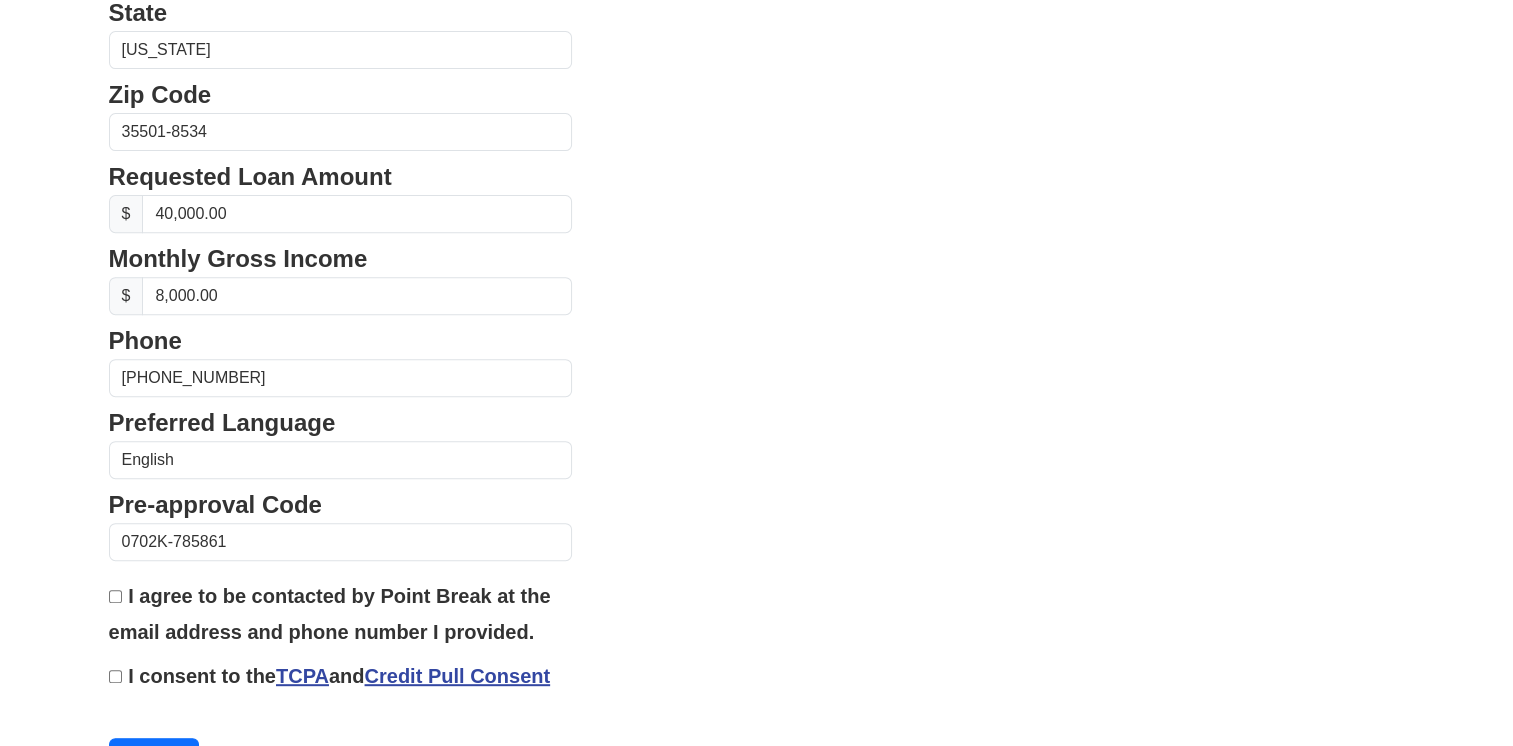 click on "I agree to be contacted by Point Break at the email address and phone number I provided." at bounding box center (115, 596) 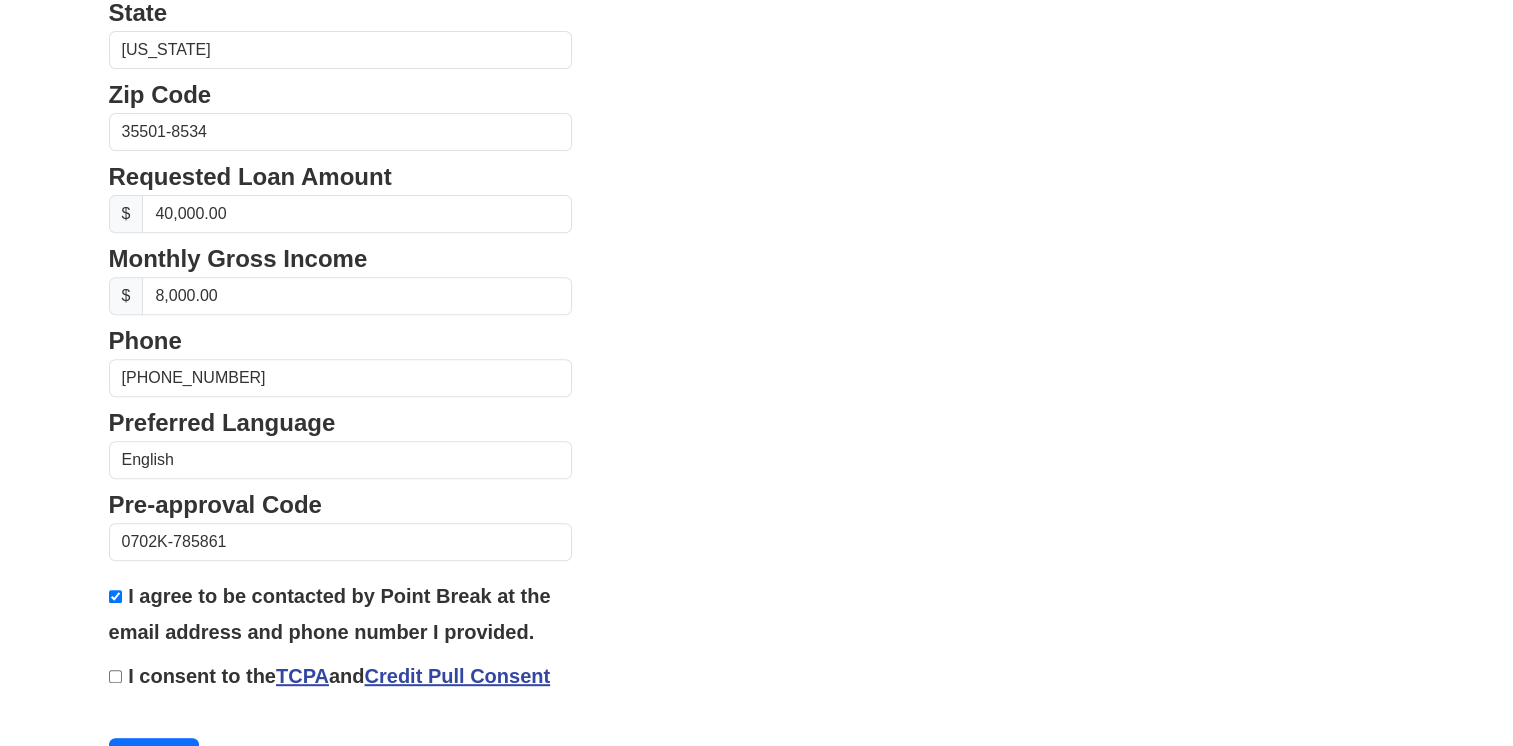 click on "I consent to the
TCPA  and
Credit Pull Consent" at bounding box center (115, 676) 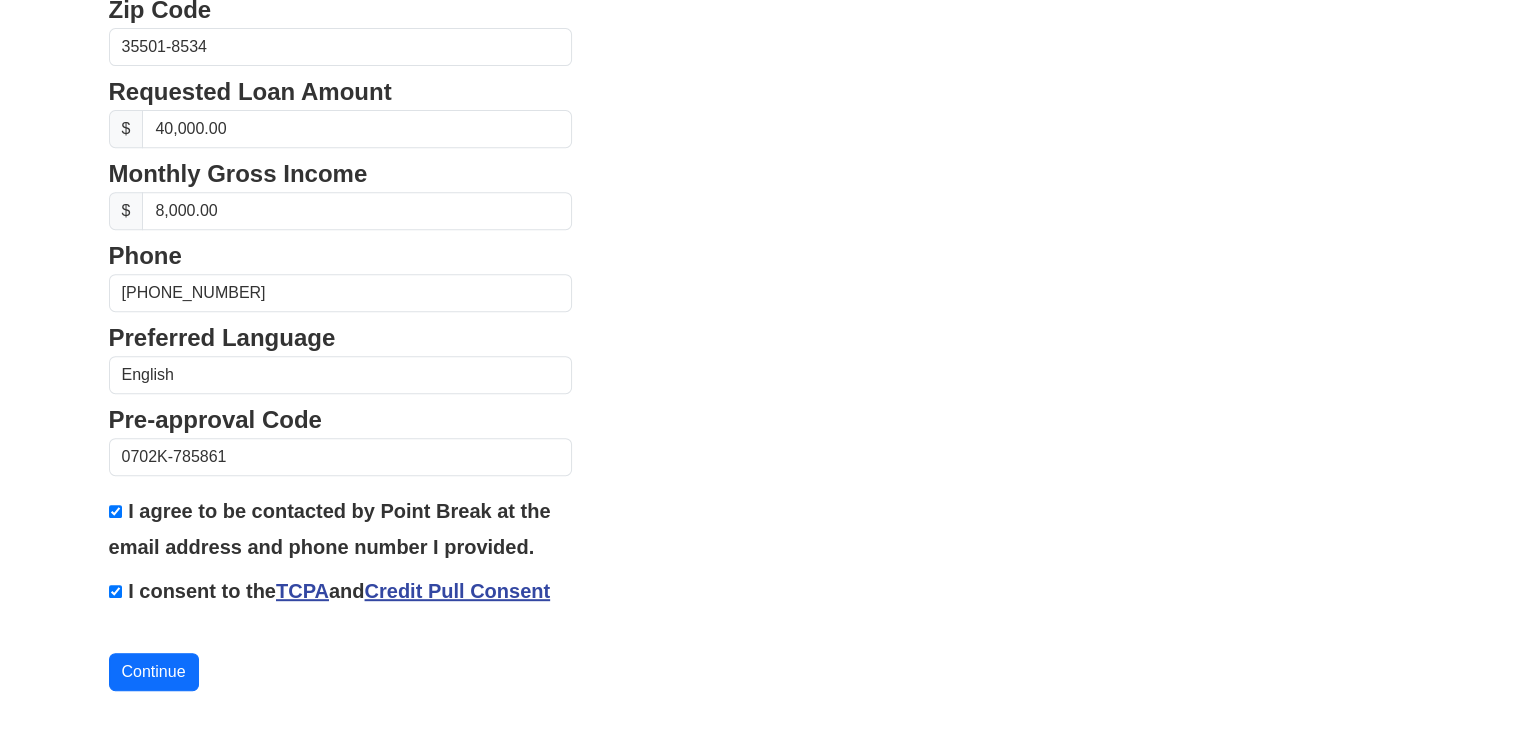 scroll, scrollTop: 839, scrollLeft: 0, axis: vertical 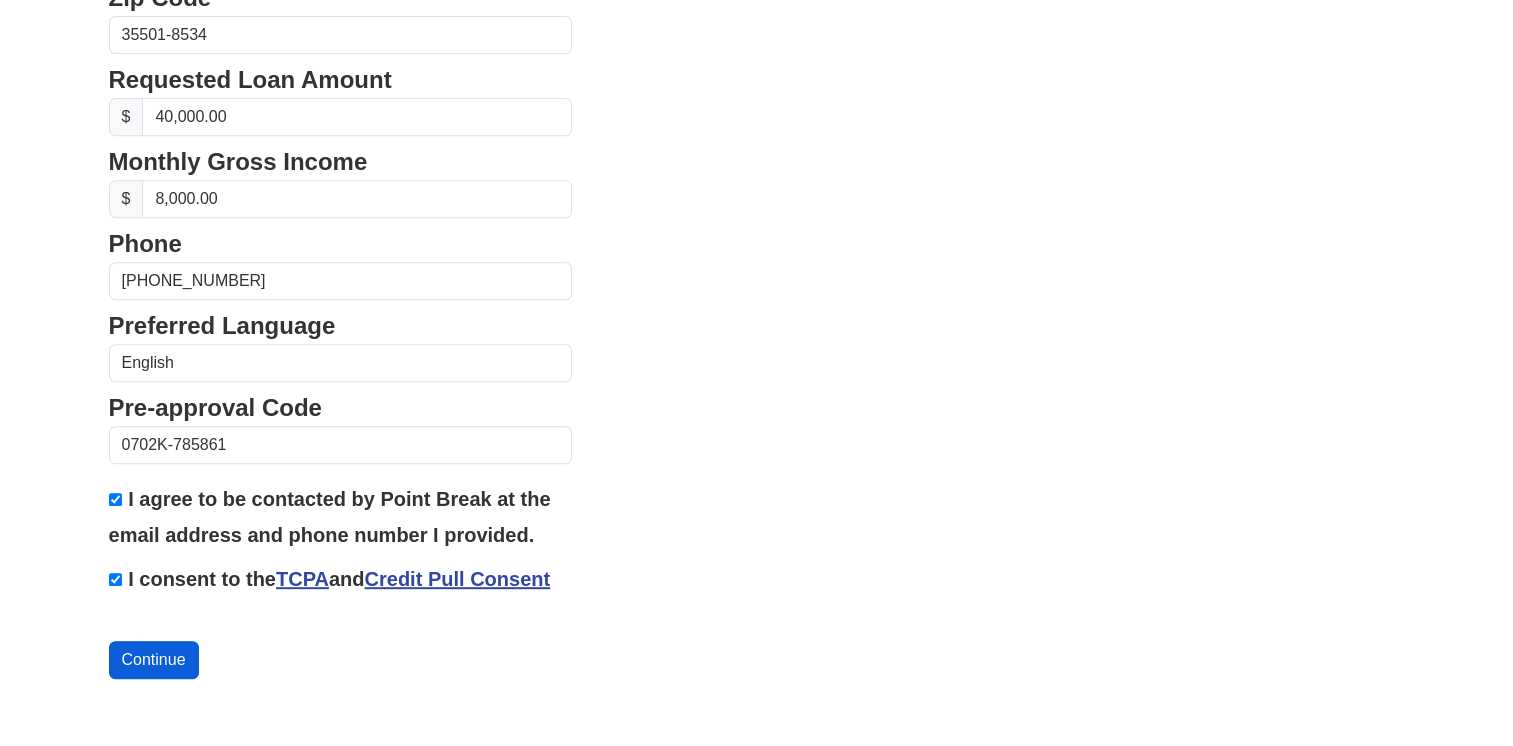 click on "Continue" at bounding box center (154, 660) 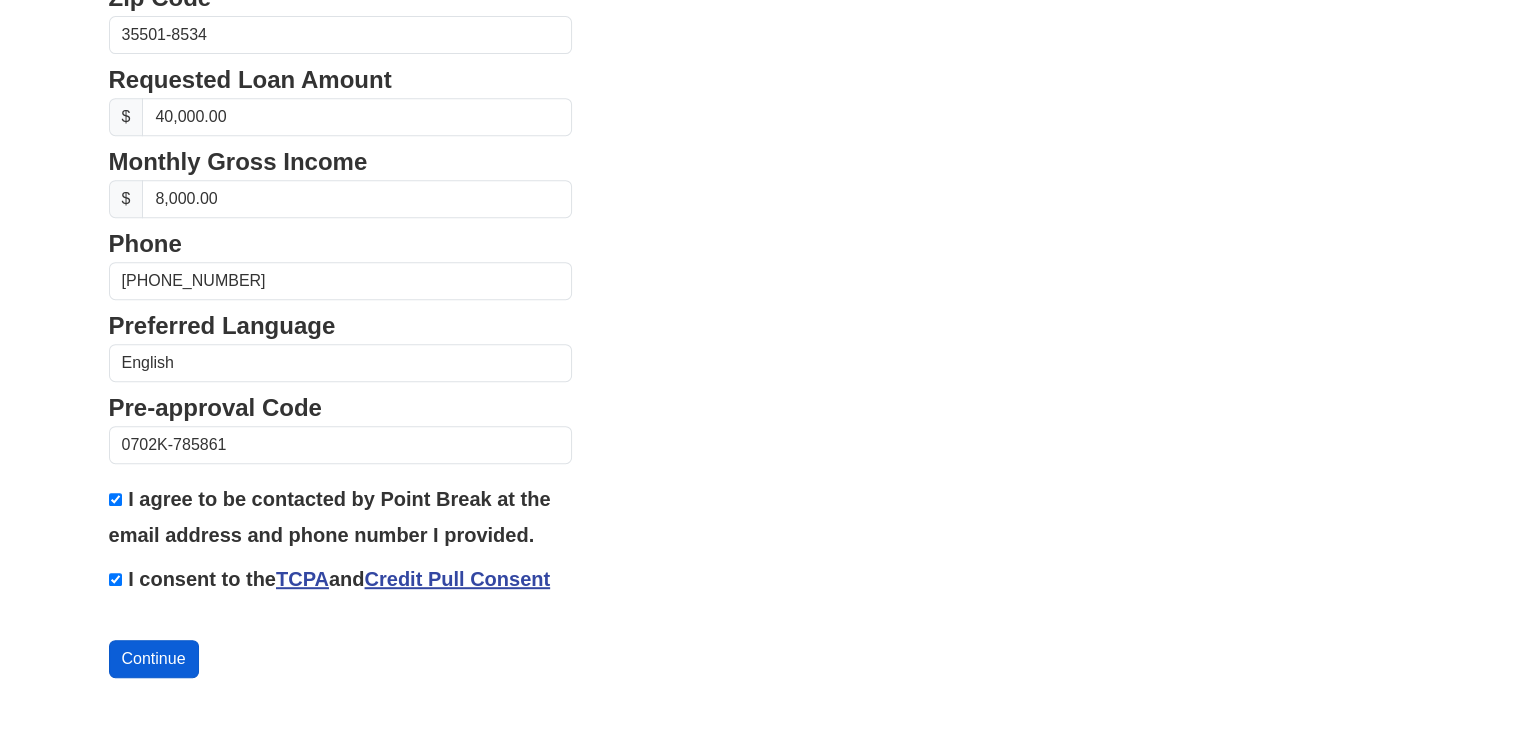 click on "Continue" at bounding box center (154, 659) 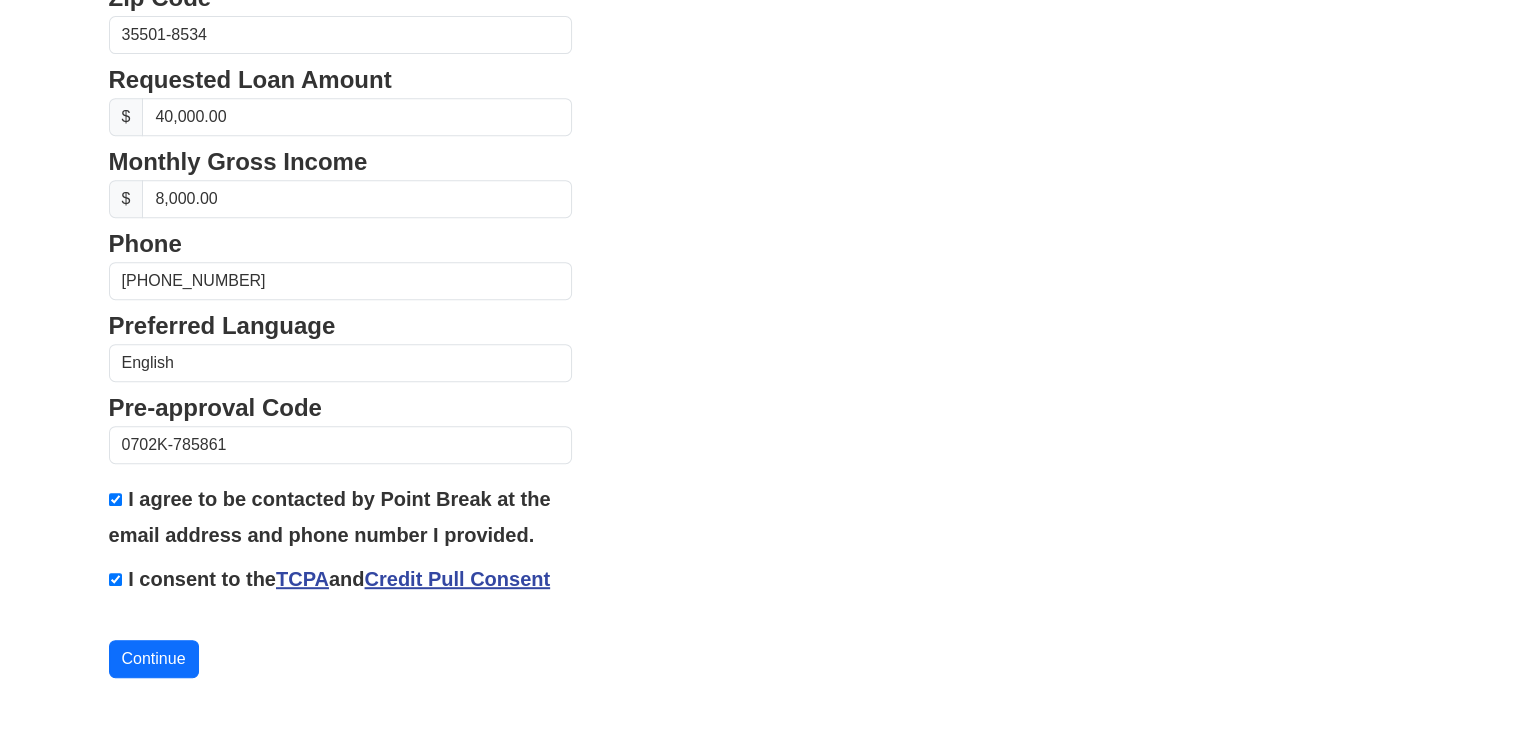 click on "First Name
Legina
Last Name
Lane
Email Address
Dennea6309@yahoo.com
Re-Enter Email Address
Dennea6309@yahoo.com
Date of Birth
Please enter a valid date of birth
Street Address
5120 Old Birmingham Hwy
City
Jasper
State
Alabama
Alaska
Arizona
Arkansas
California
Colorado
Connecticut
Delaware
District of Columbia
Florida
Georgia
Hawaii
$" at bounding box center [756, -495] 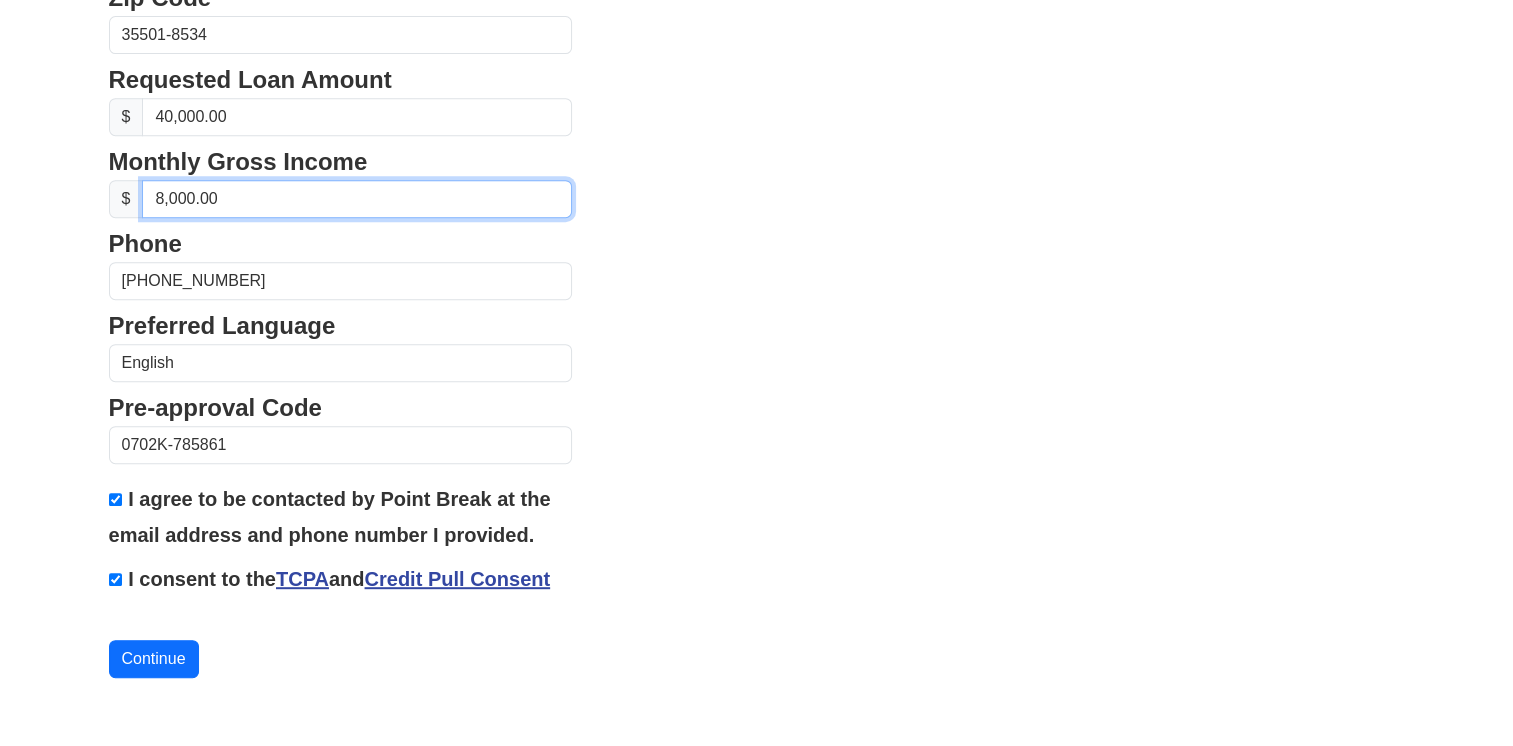 click on "8,000.00" at bounding box center [357, 199] 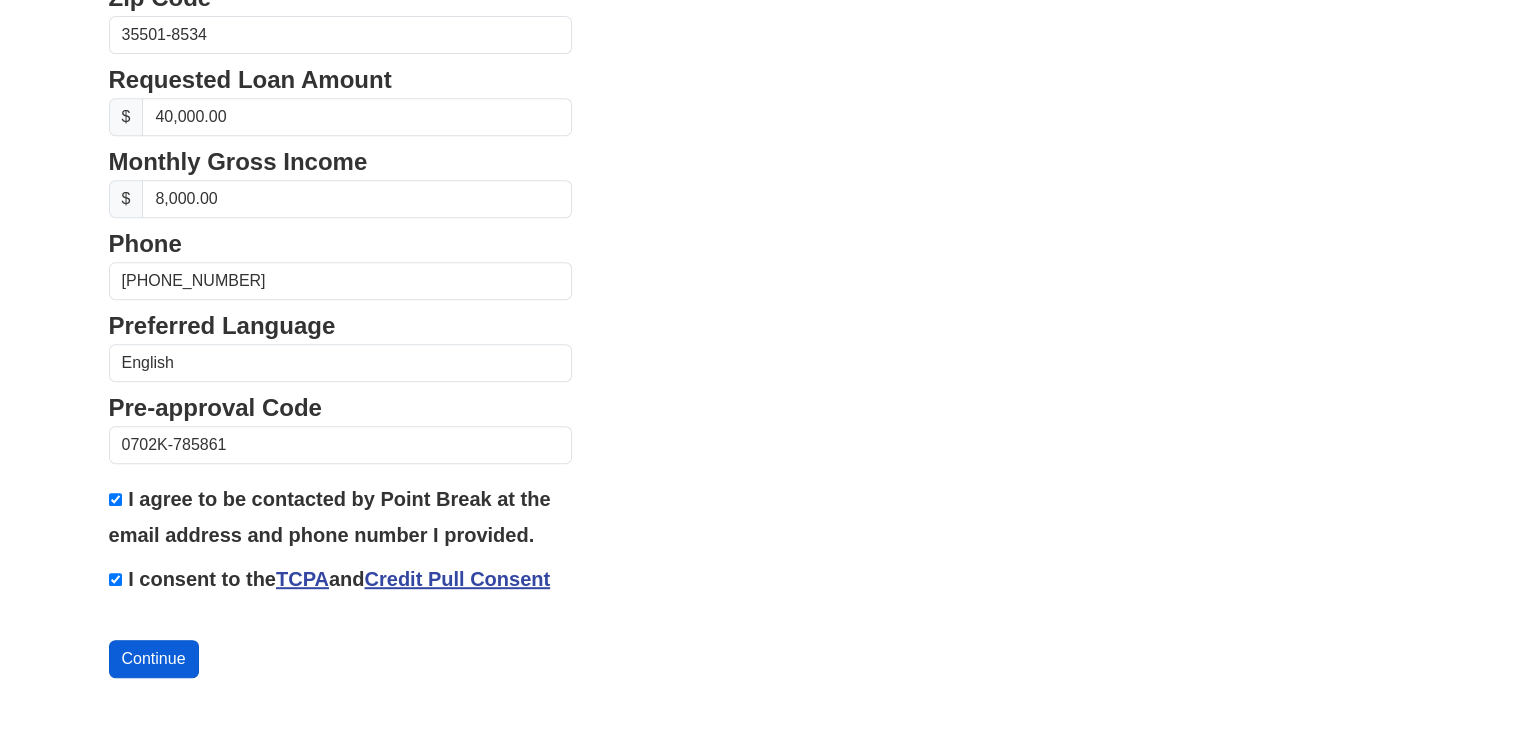 click on "Continue" at bounding box center (154, 659) 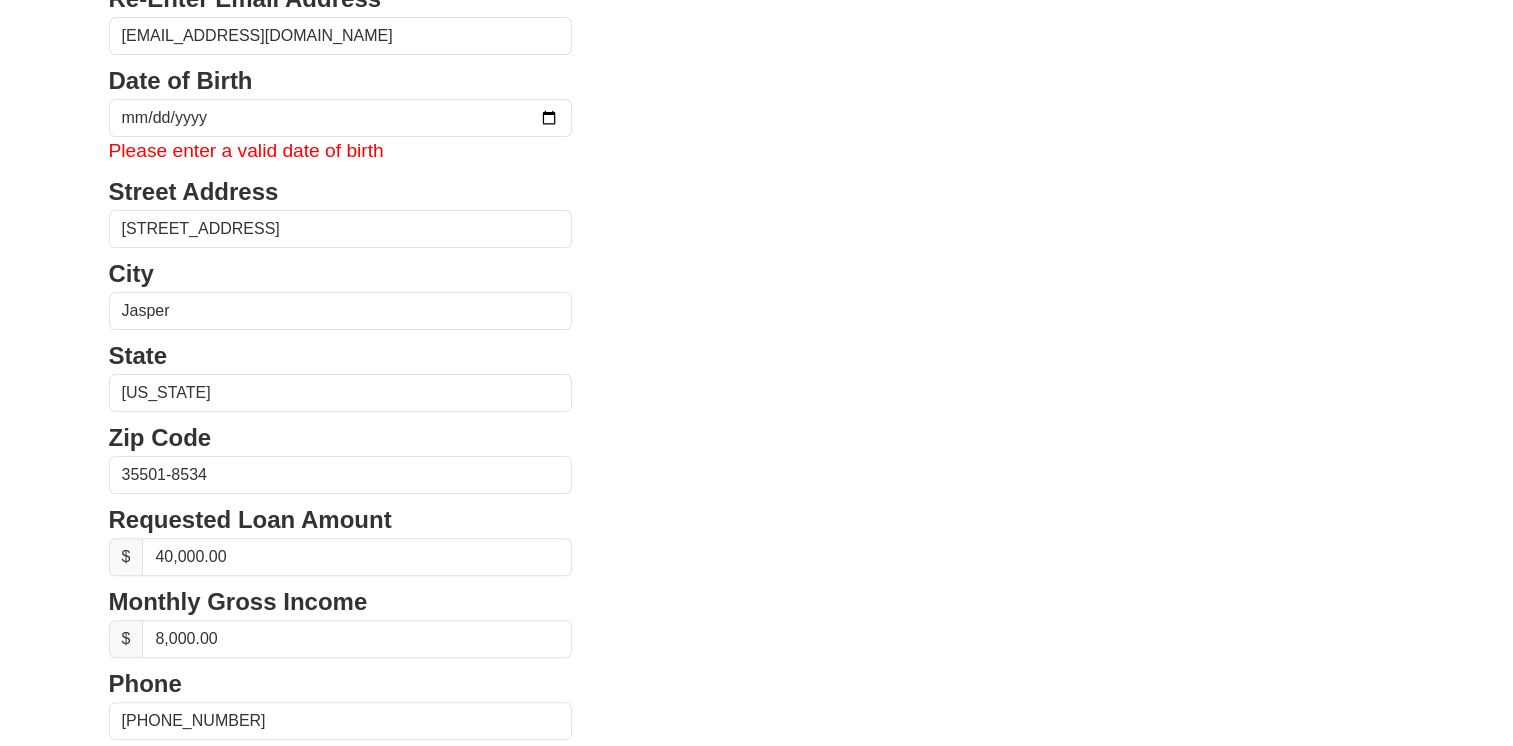 scroll, scrollTop: 388, scrollLeft: 0, axis: vertical 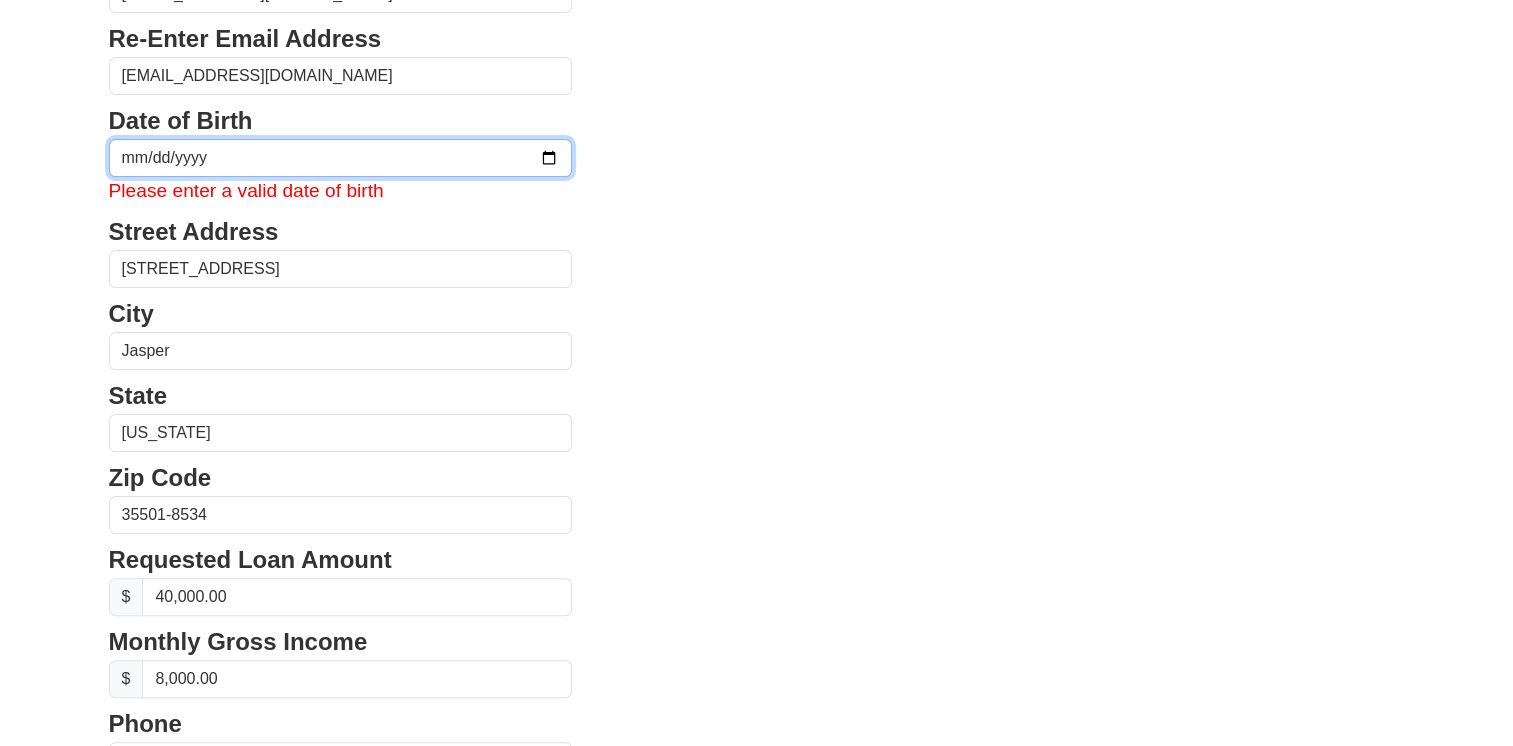 click at bounding box center (341, 158) 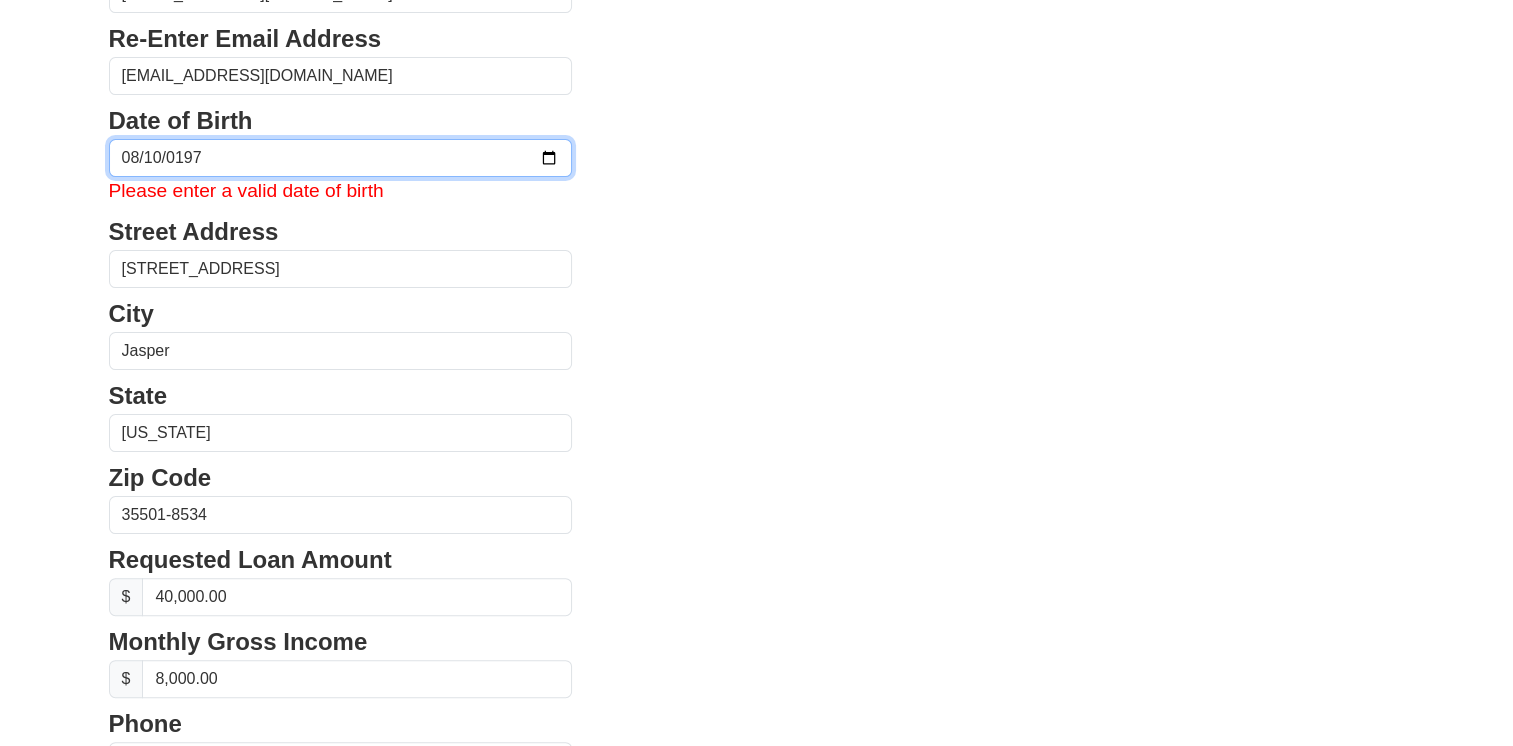 type on "1974-08-10" 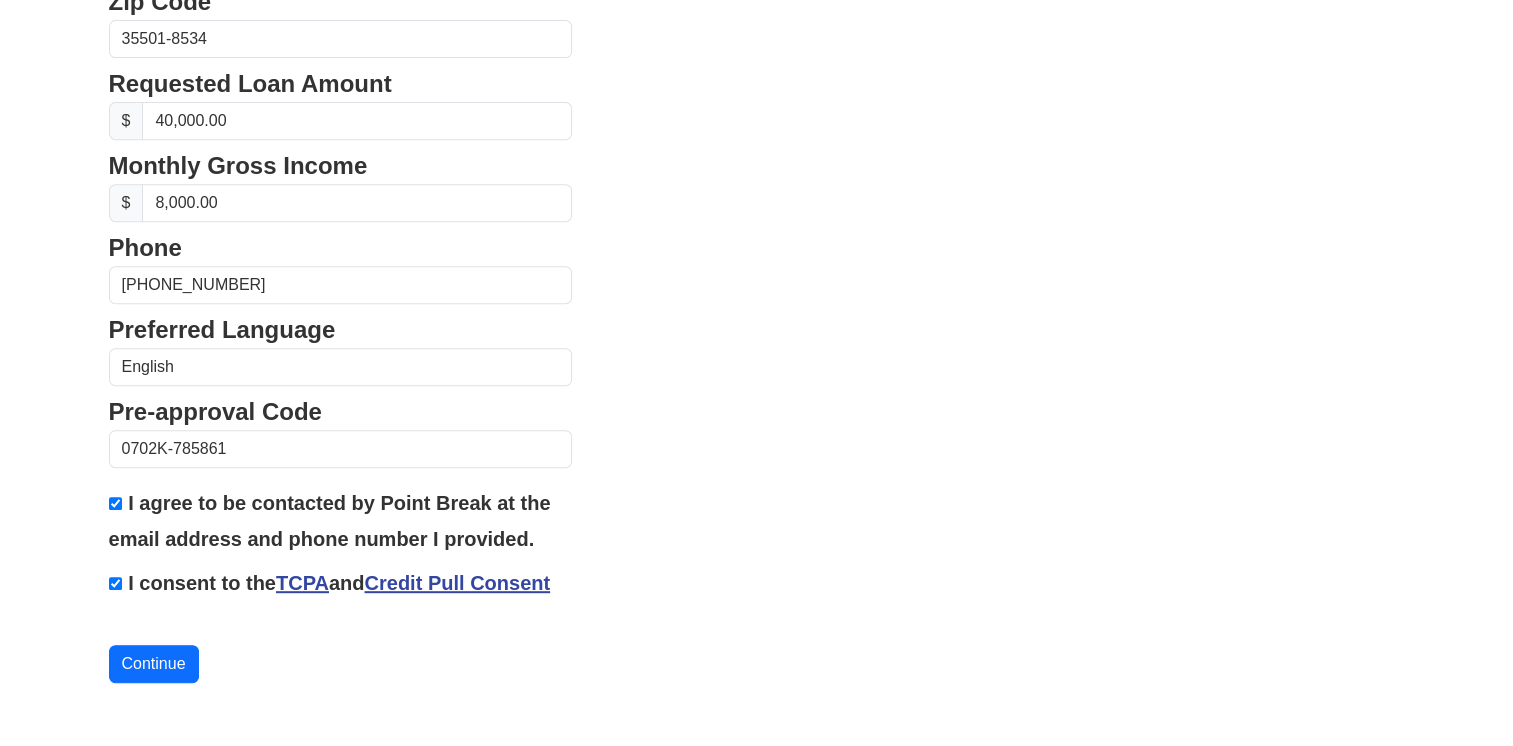 scroll, scrollTop: 839, scrollLeft: 0, axis: vertical 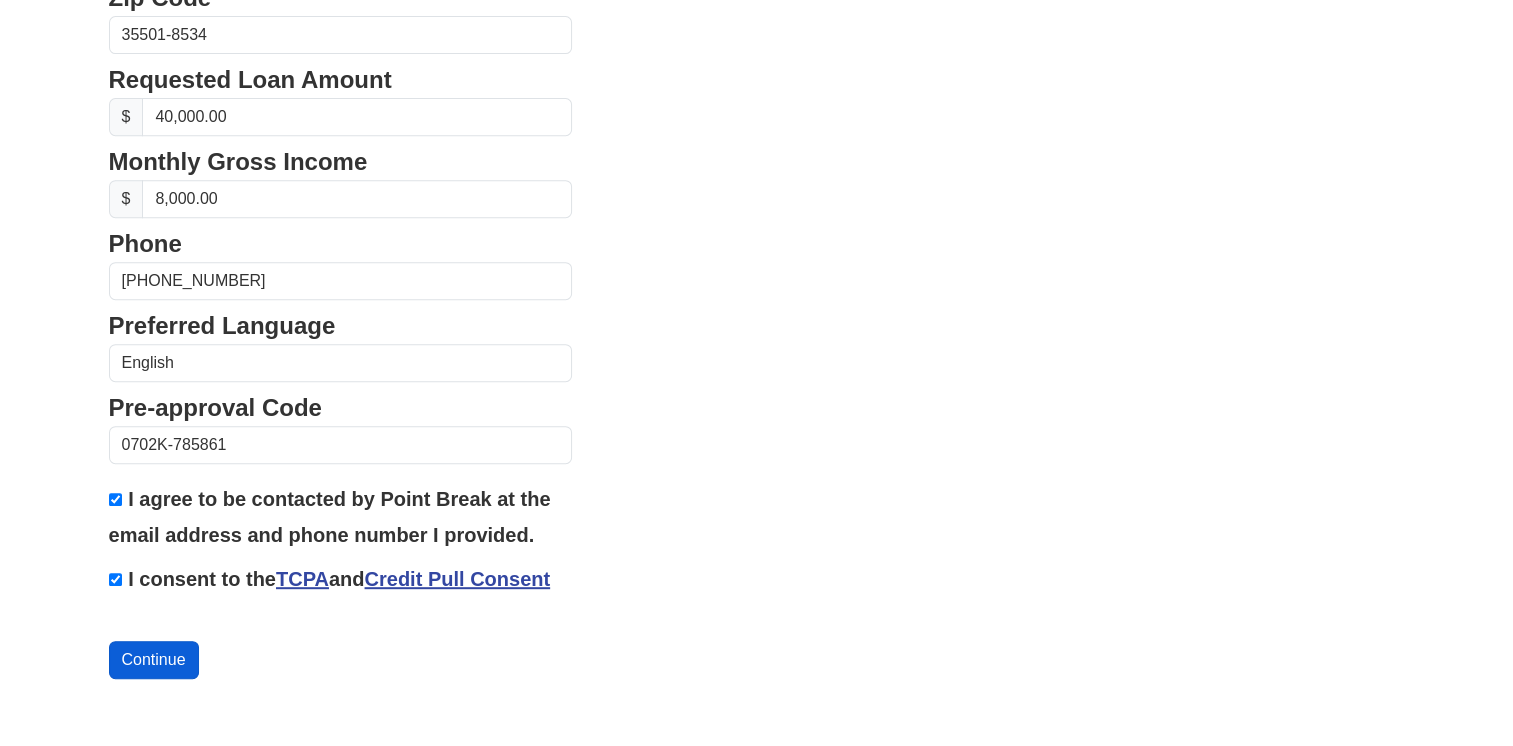 click on "Continue" at bounding box center (154, 660) 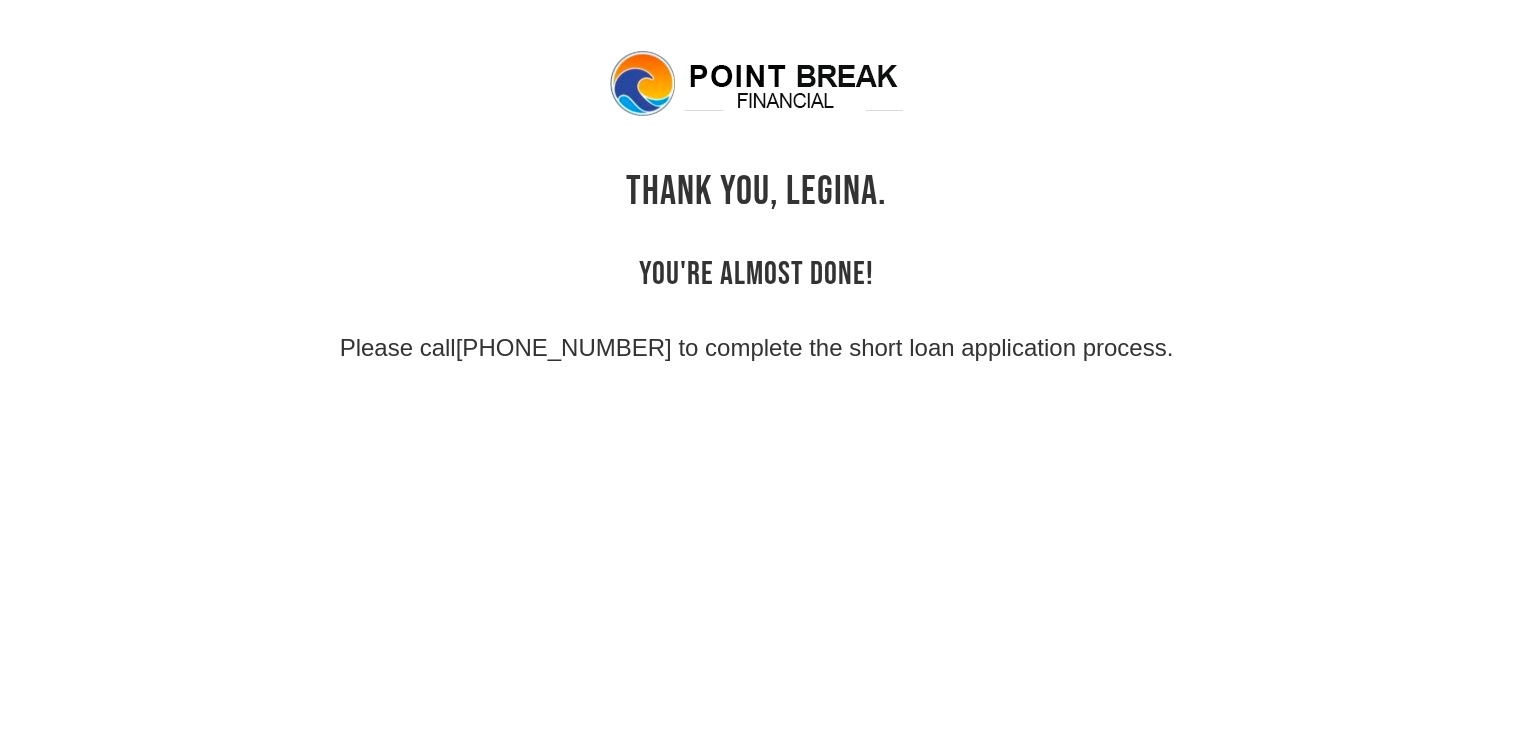 scroll, scrollTop: 0, scrollLeft: 0, axis: both 